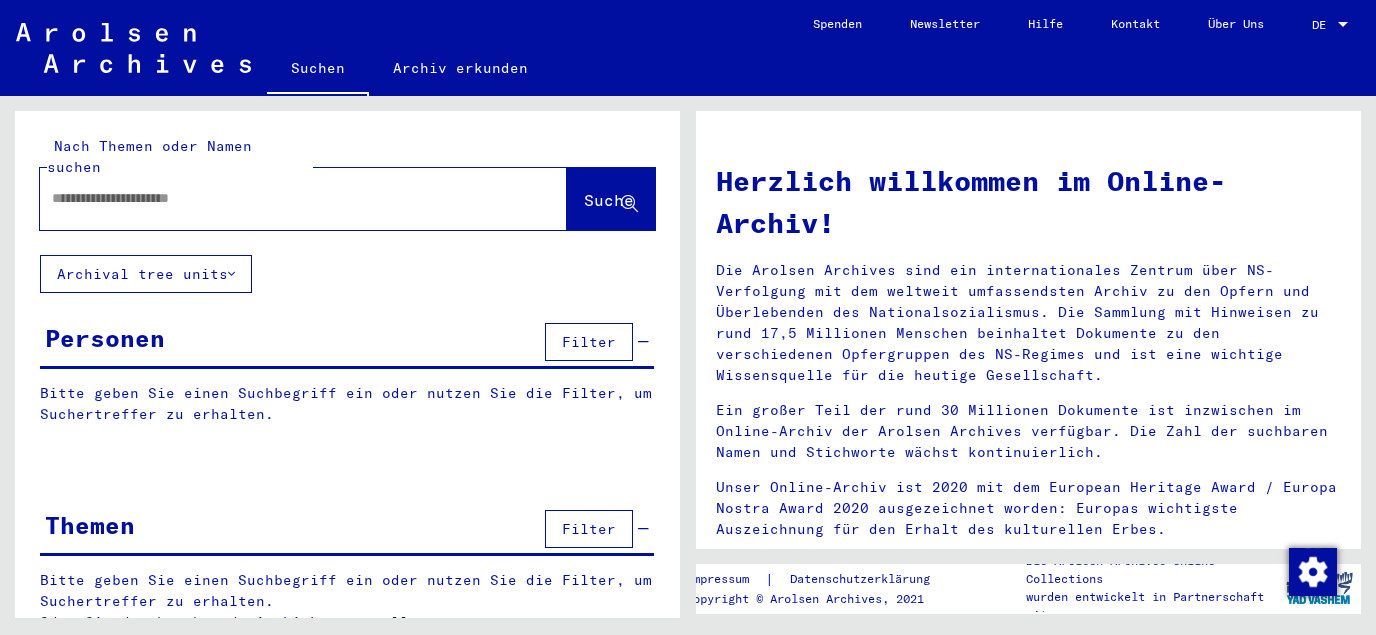 scroll, scrollTop: 0, scrollLeft: 0, axis: both 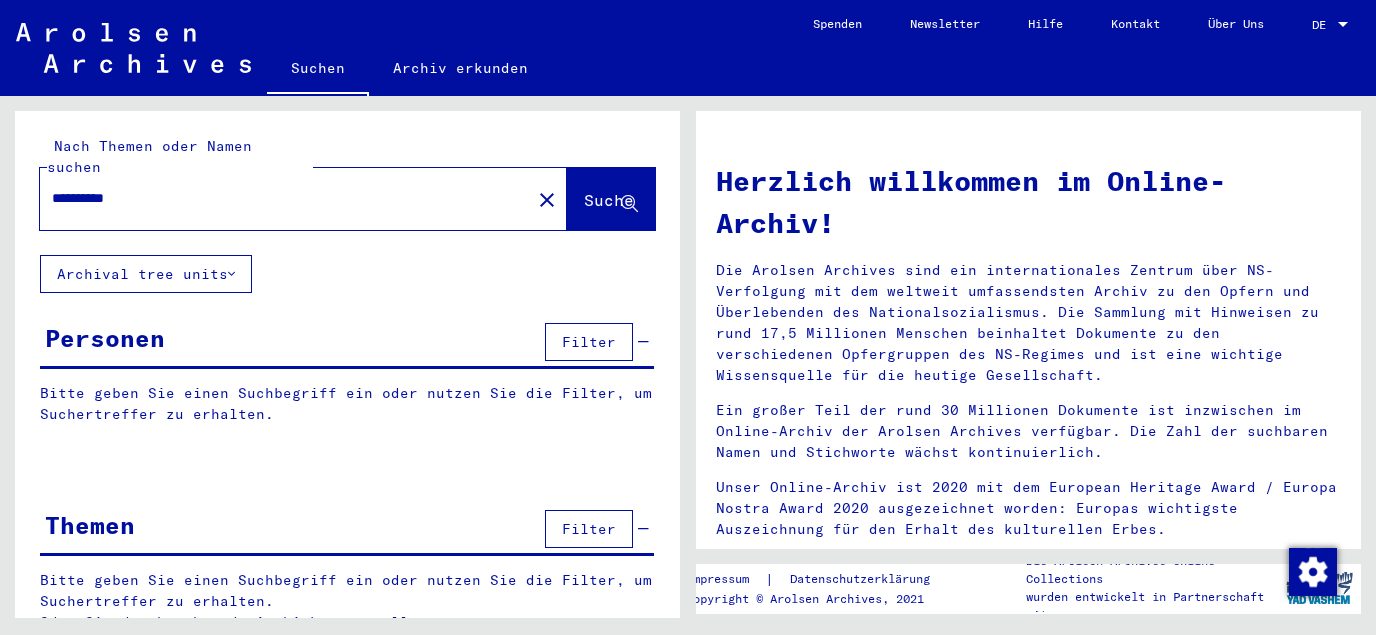 click on "**********" at bounding box center [279, 198] 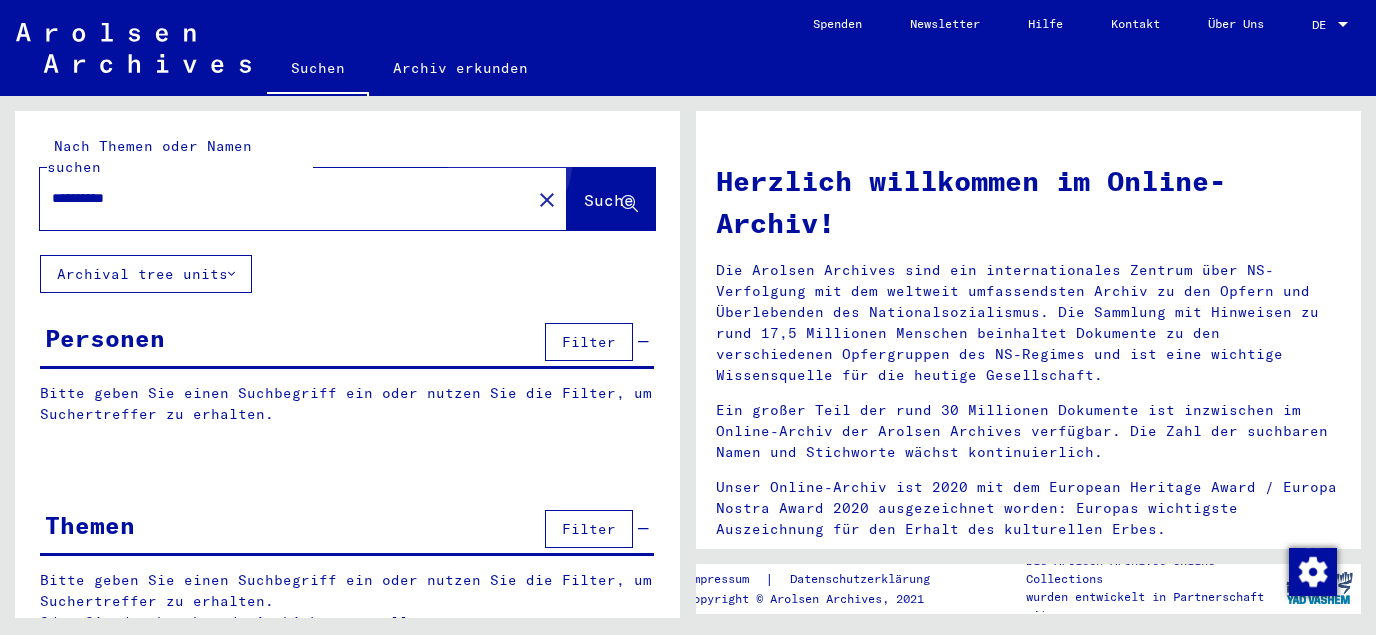 click on "Suche" 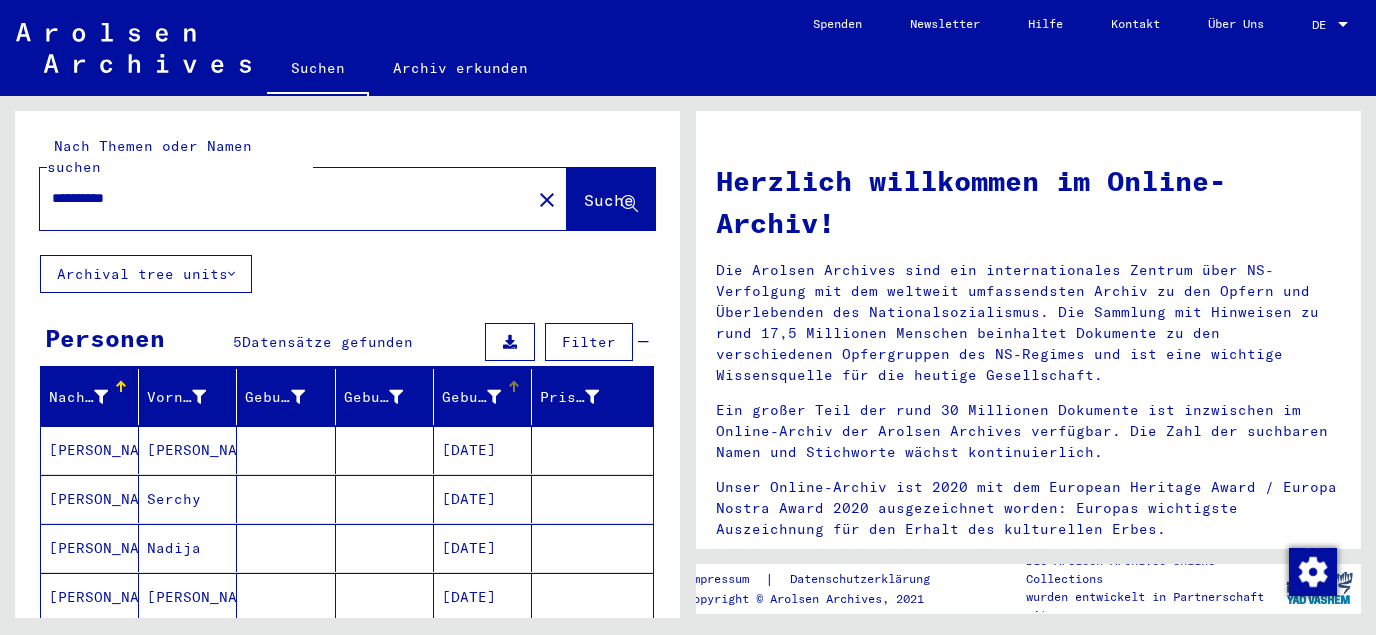 scroll, scrollTop: 108, scrollLeft: 0, axis: vertical 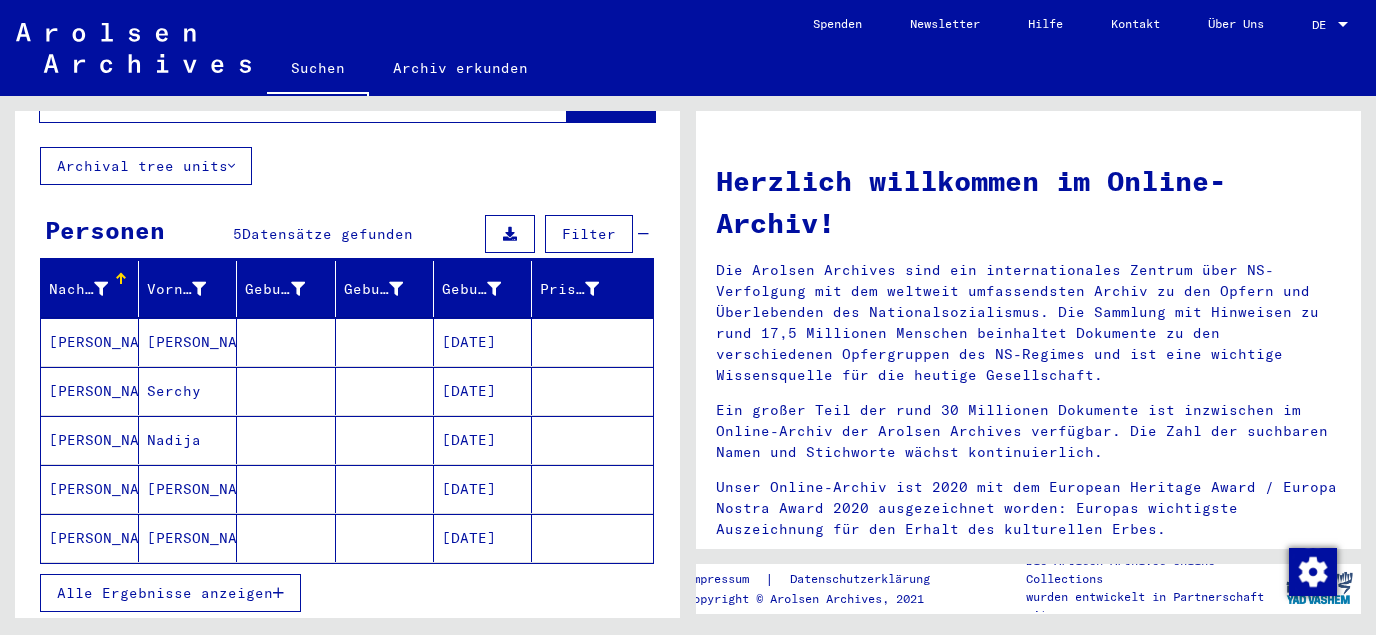 click on "[DATE]" at bounding box center [483, 440] 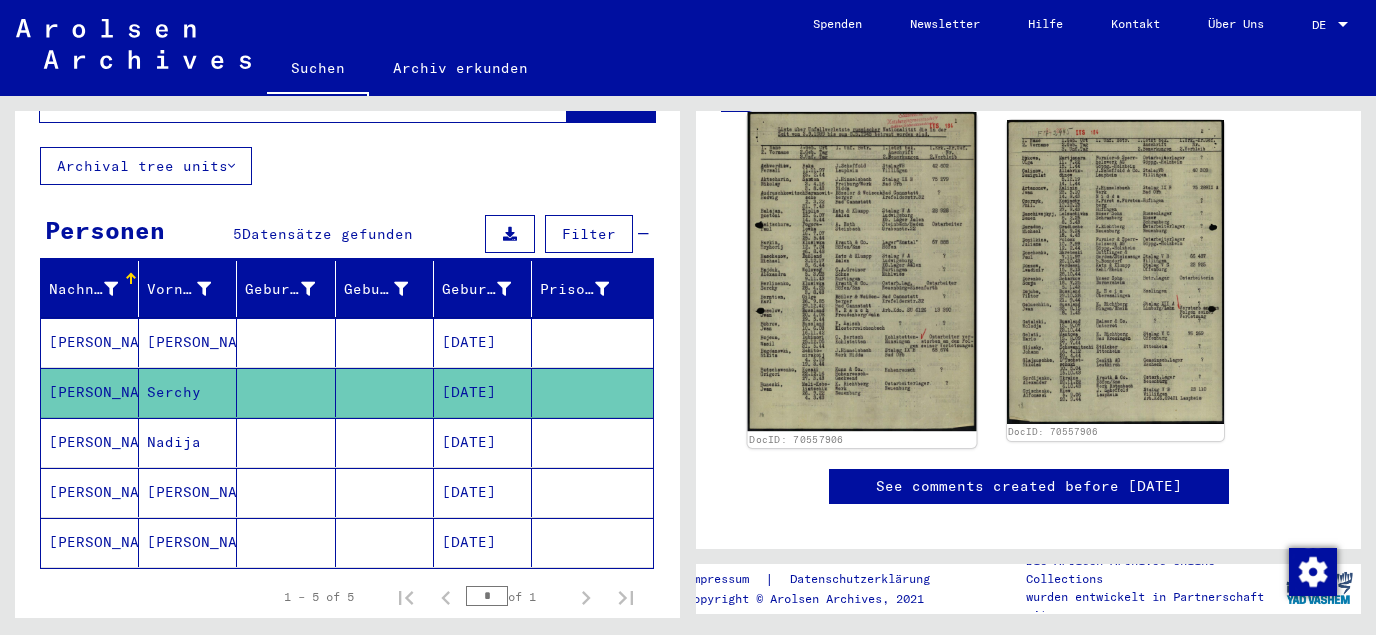 scroll, scrollTop: 323, scrollLeft: 0, axis: vertical 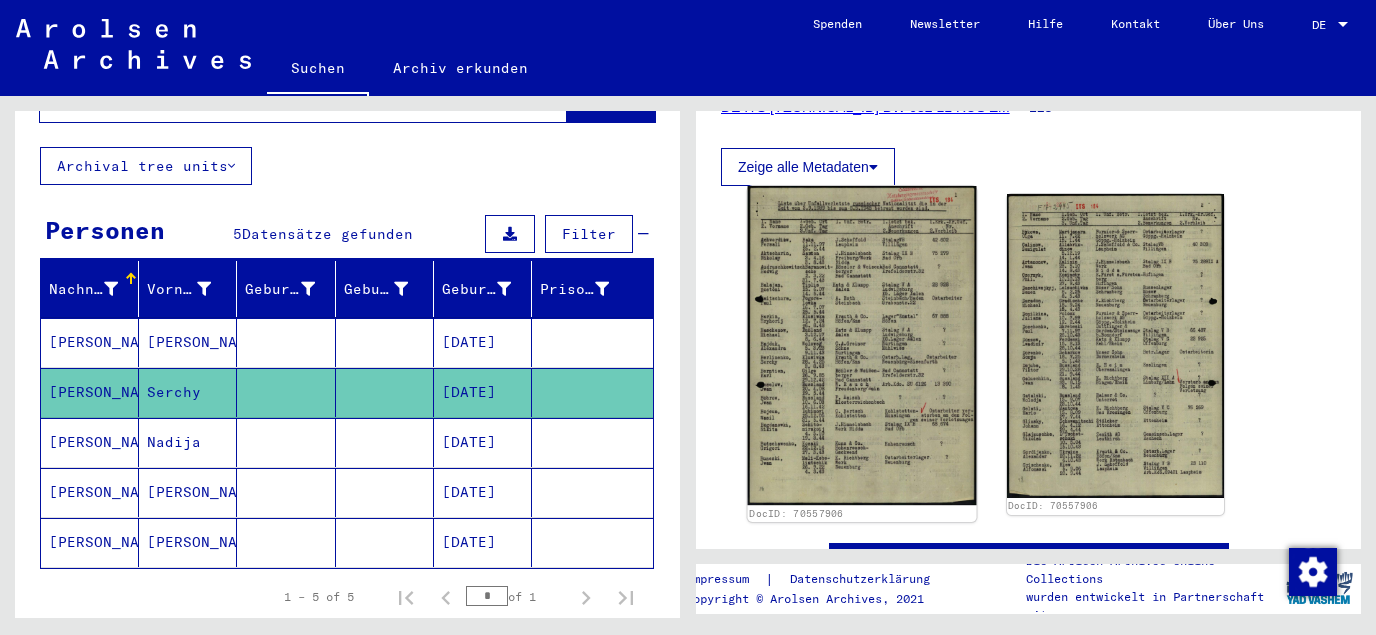 click 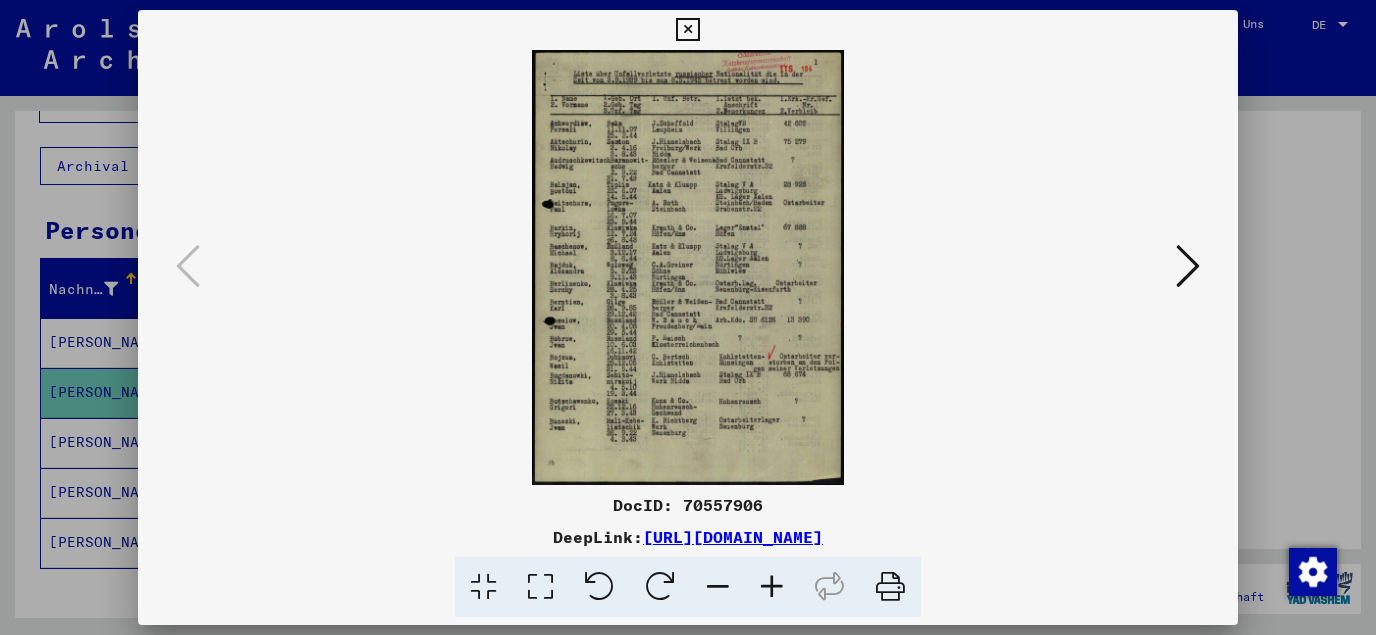 click at bounding box center (540, 587) 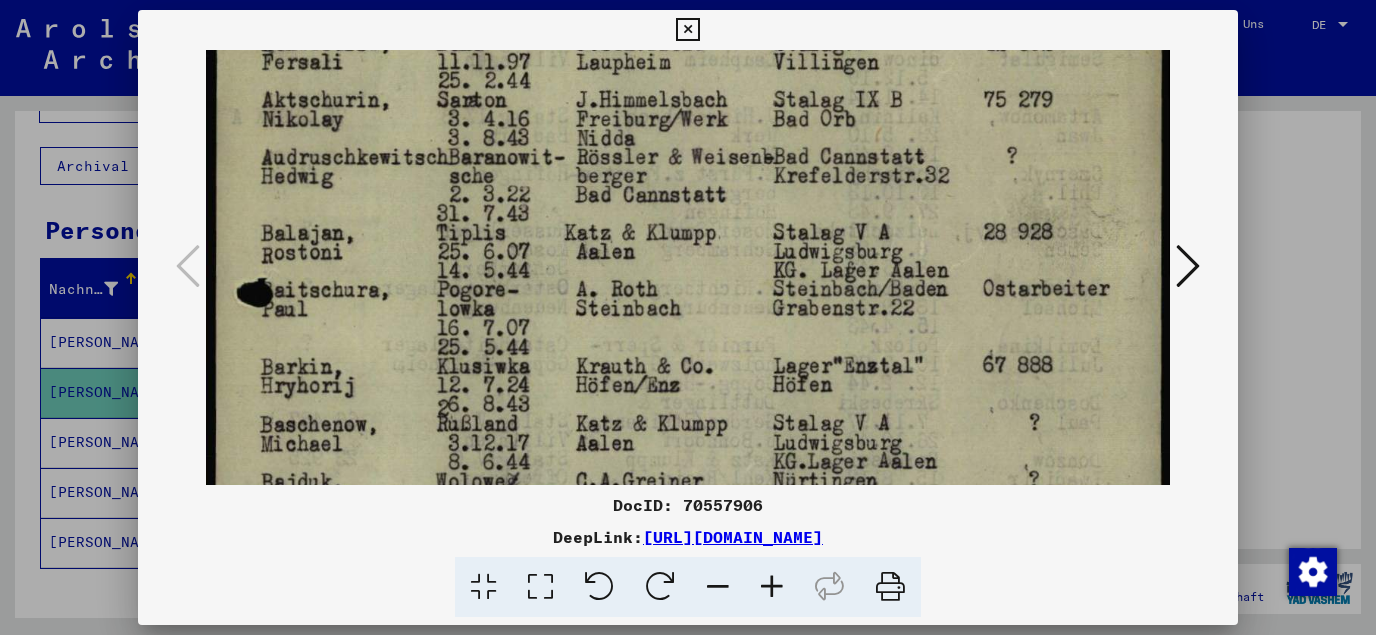 drag, startPoint x: 522, startPoint y: 402, endPoint x: 535, endPoint y: 154, distance: 248.34048 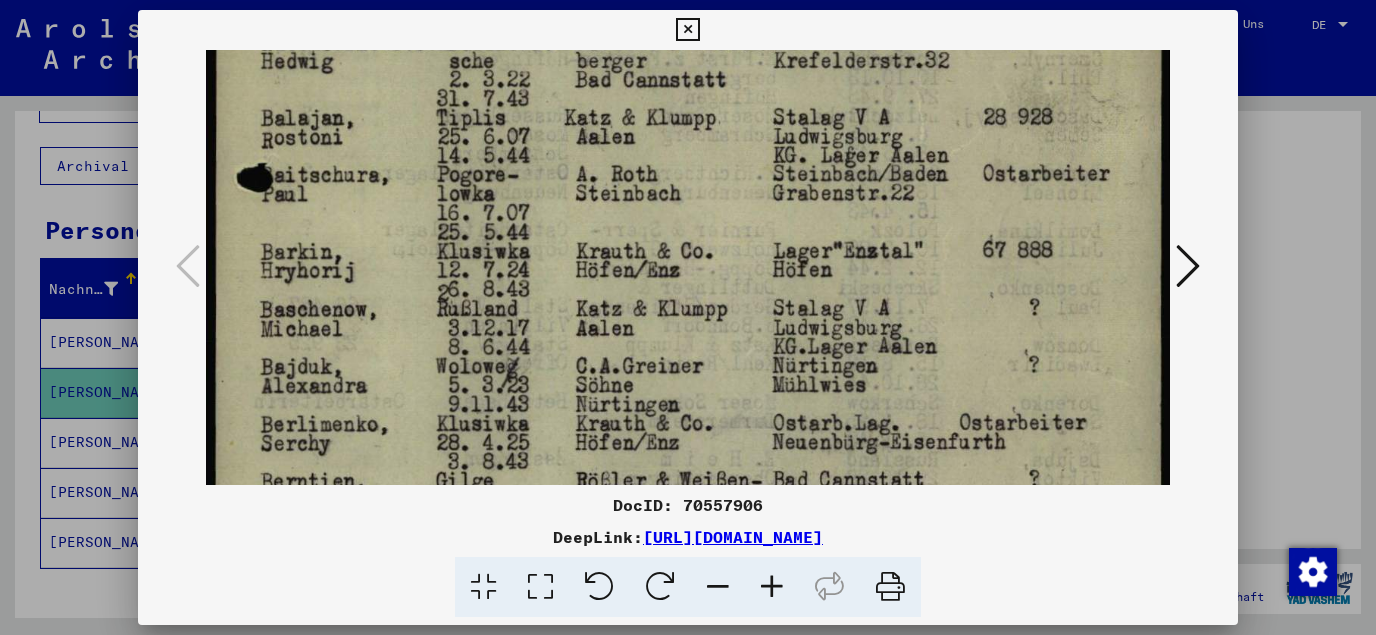scroll, scrollTop: 348, scrollLeft: 0, axis: vertical 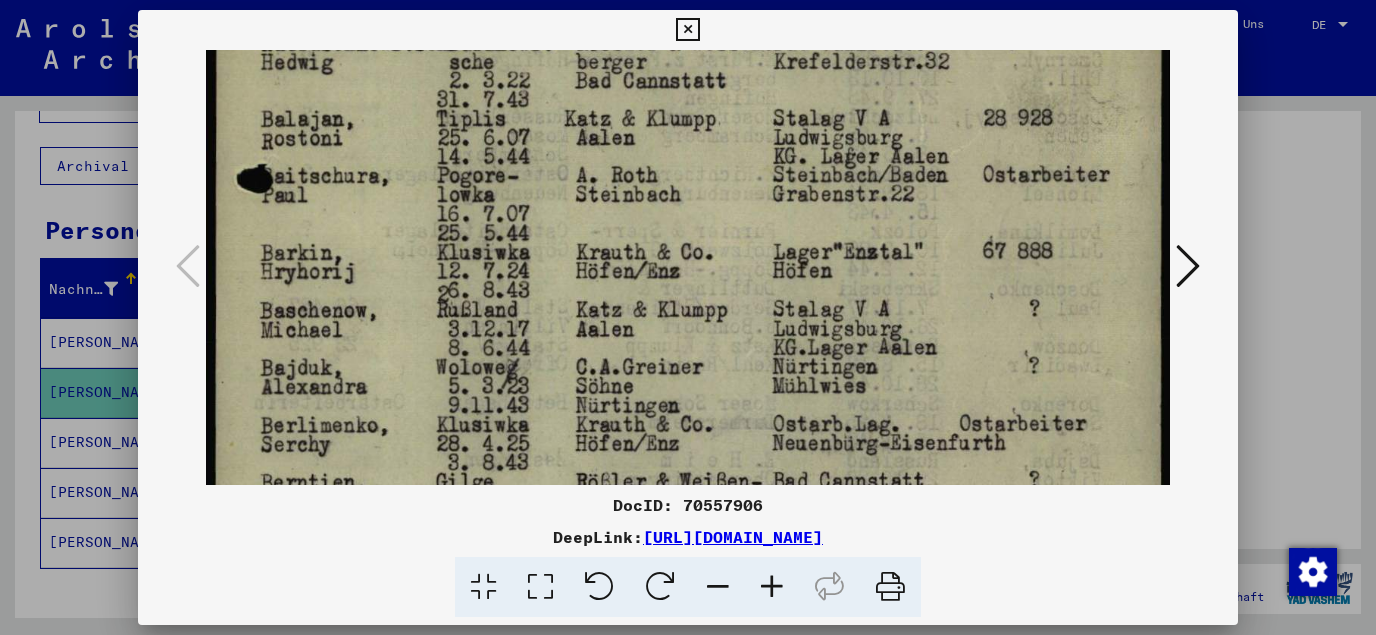 drag, startPoint x: 550, startPoint y: 312, endPoint x: 606, endPoint y: 215, distance: 112.00446 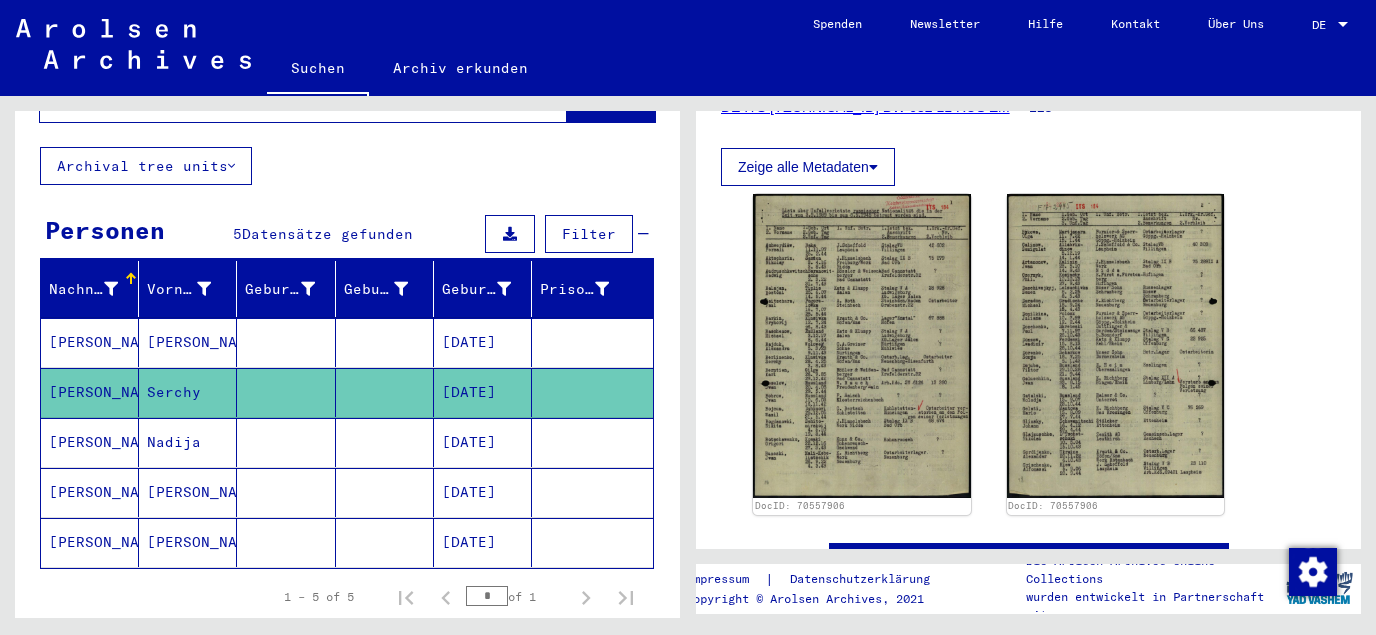 click on "[DATE]" at bounding box center [483, 542] 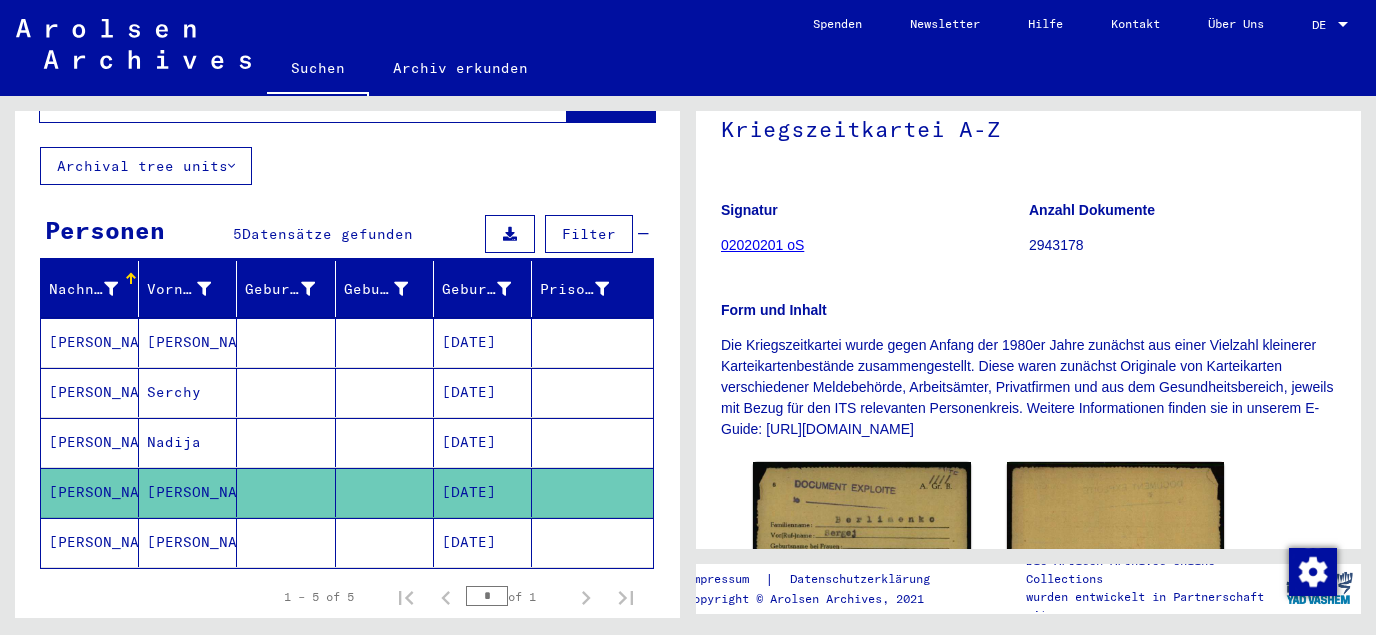 scroll, scrollTop: 323, scrollLeft: 0, axis: vertical 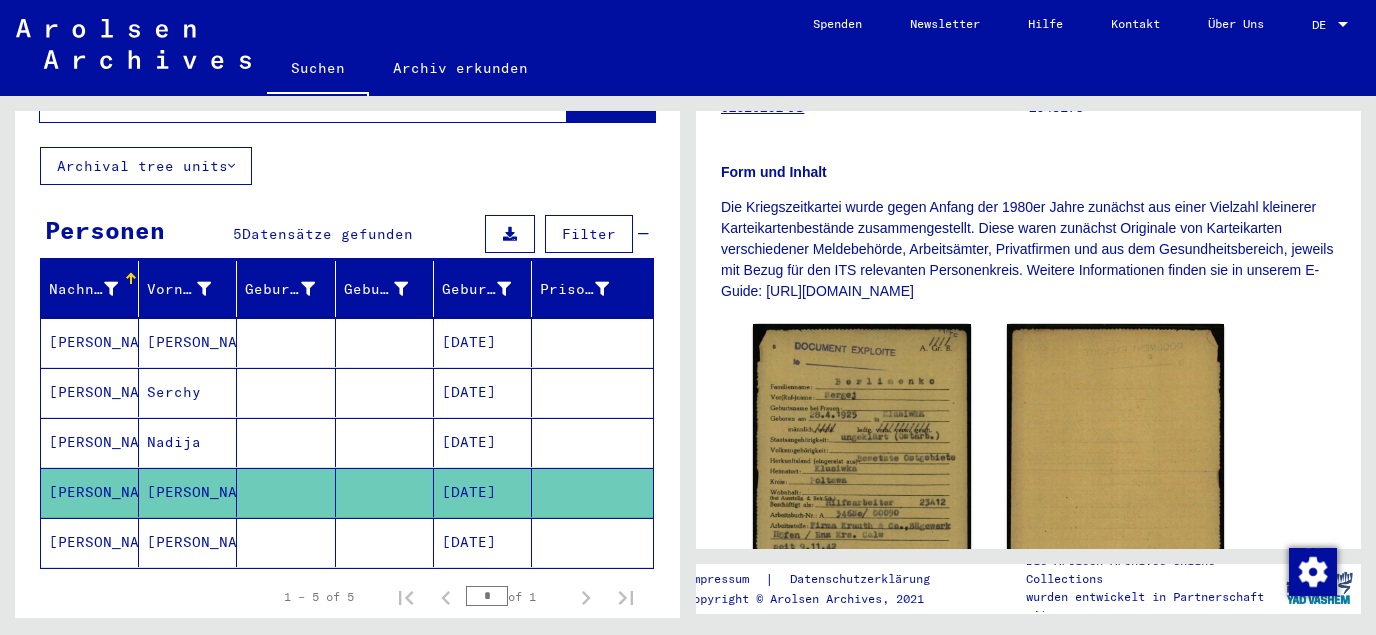 click 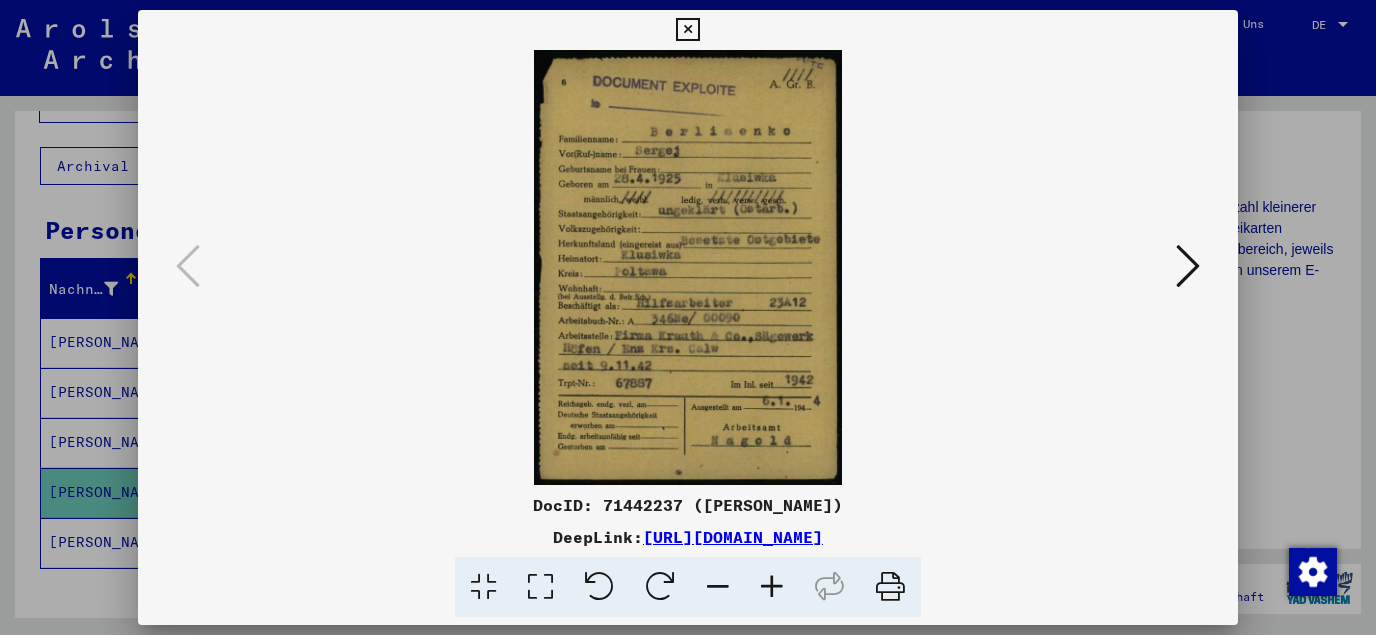 click at bounding box center [540, 587] 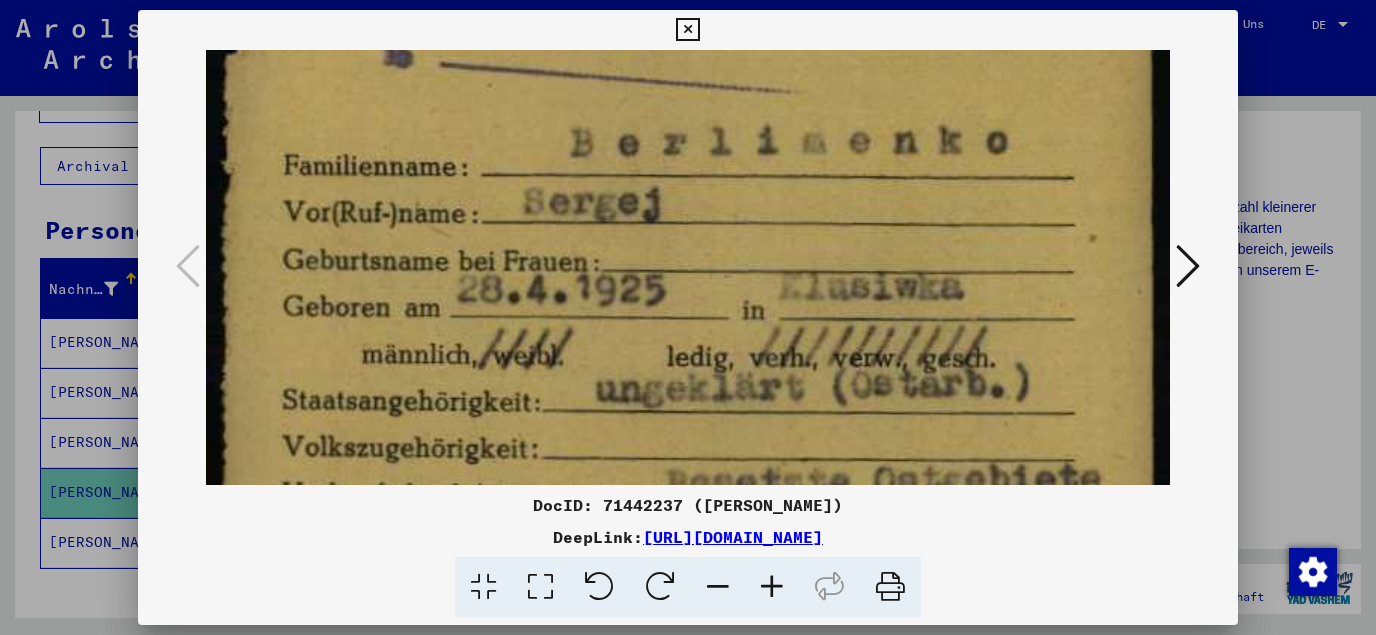 scroll, scrollTop: 164, scrollLeft: 0, axis: vertical 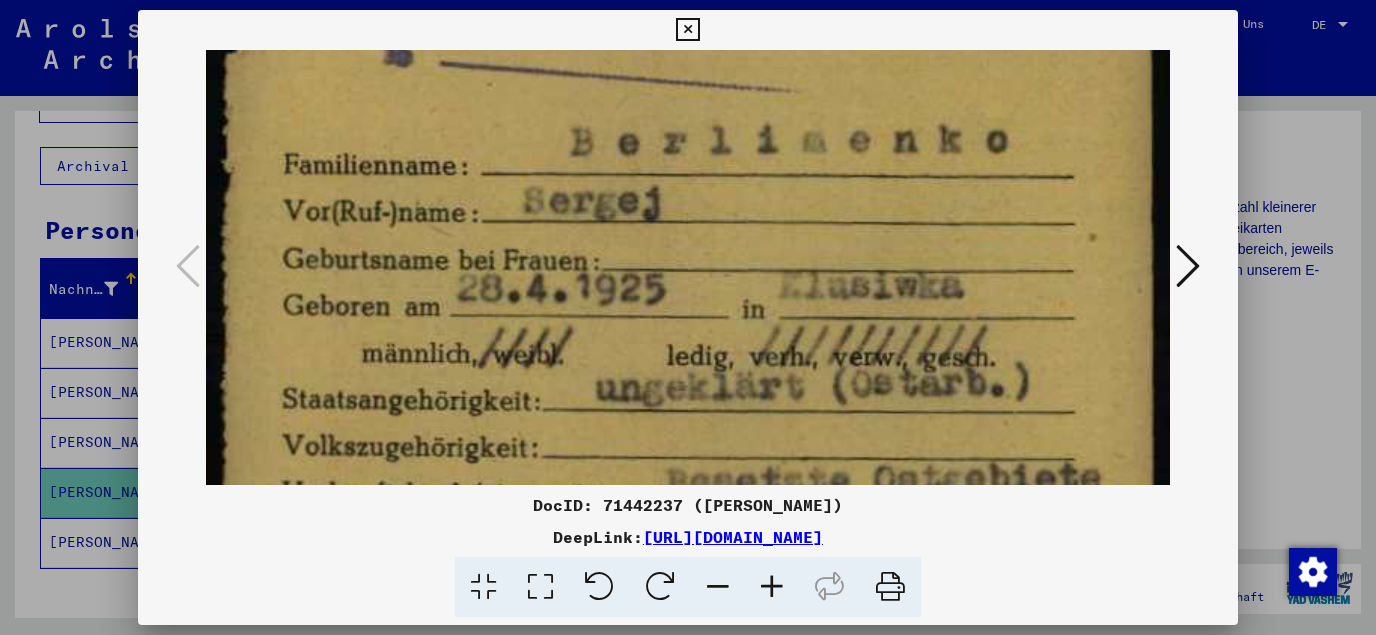 drag, startPoint x: 671, startPoint y: 424, endPoint x: 700, endPoint y: 261, distance: 165.55966 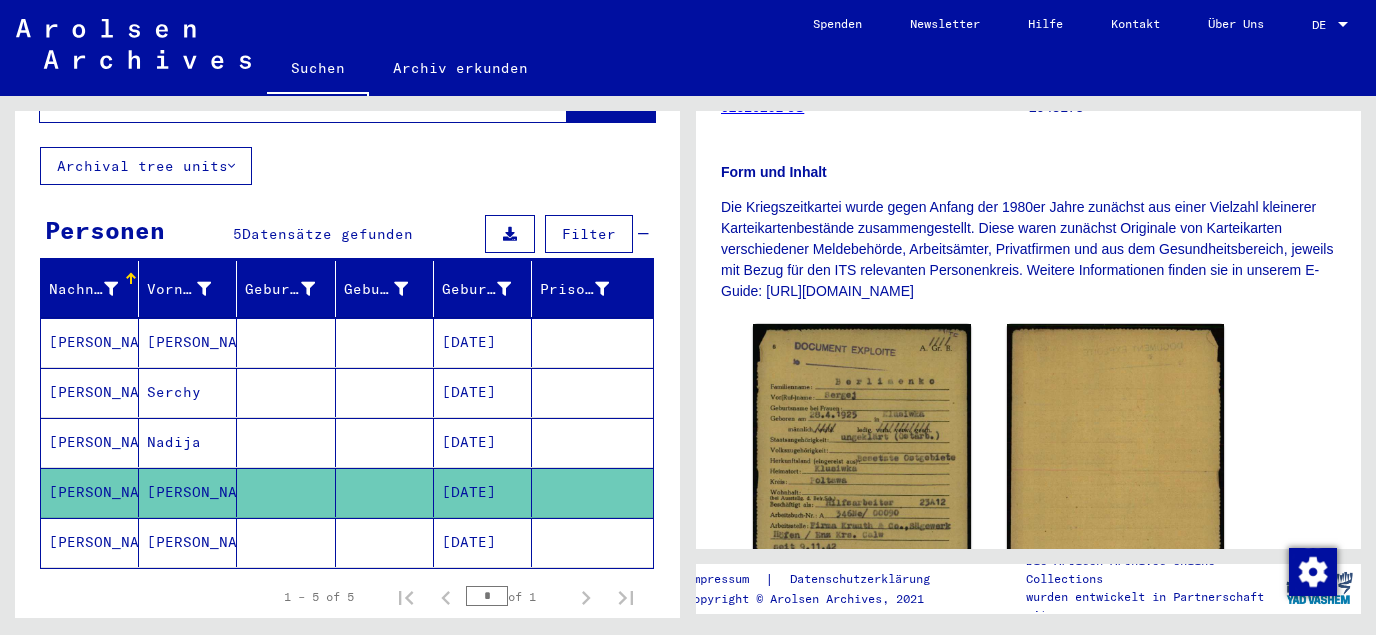 click on "[DATE]" 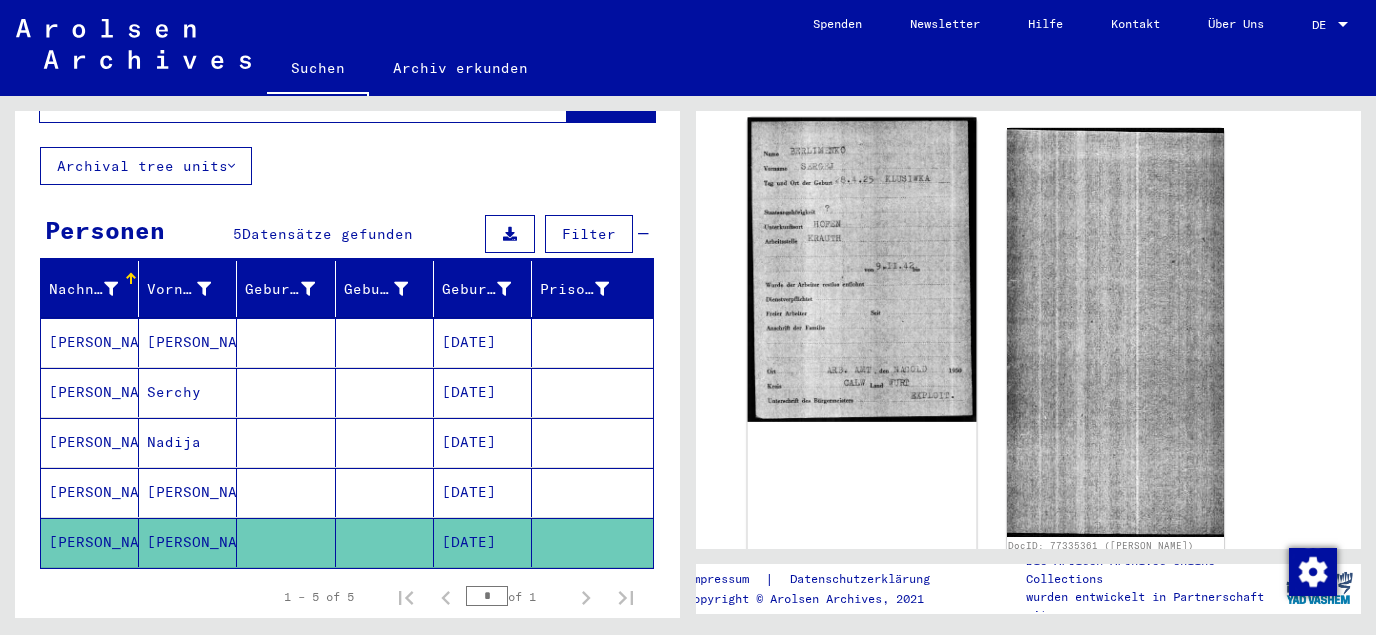 scroll, scrollTop: 323, scrollLeft: 0, axis: vertical 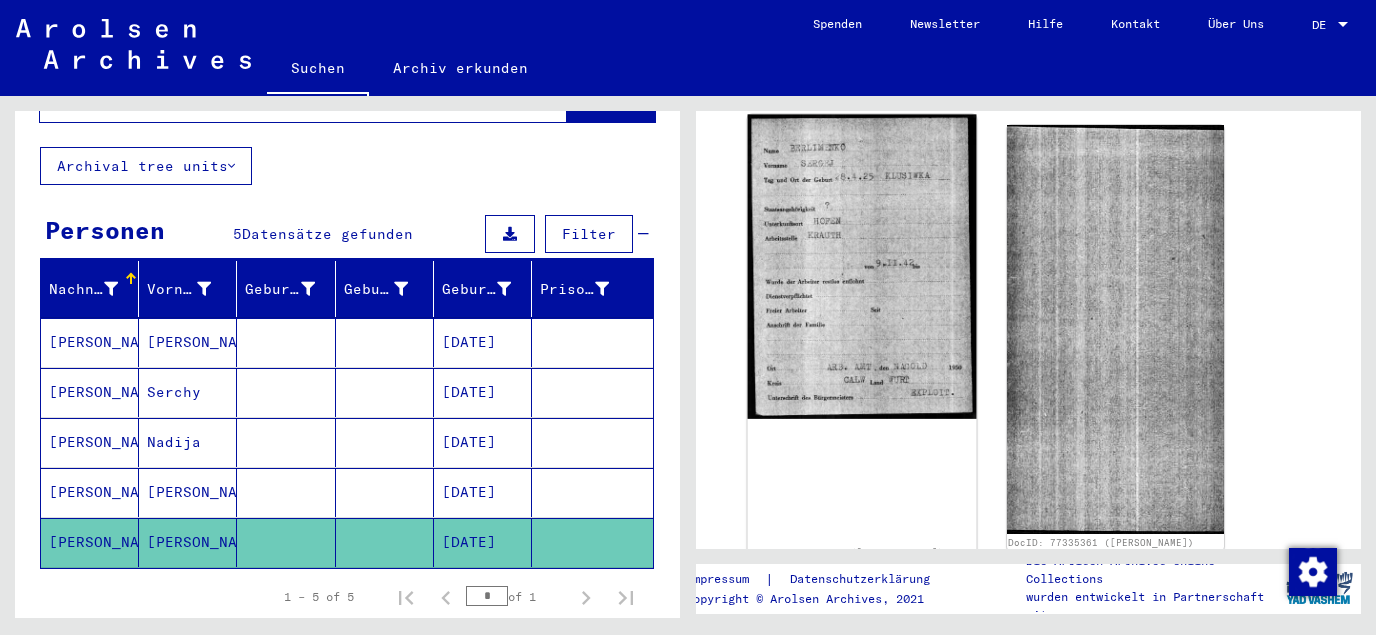 click 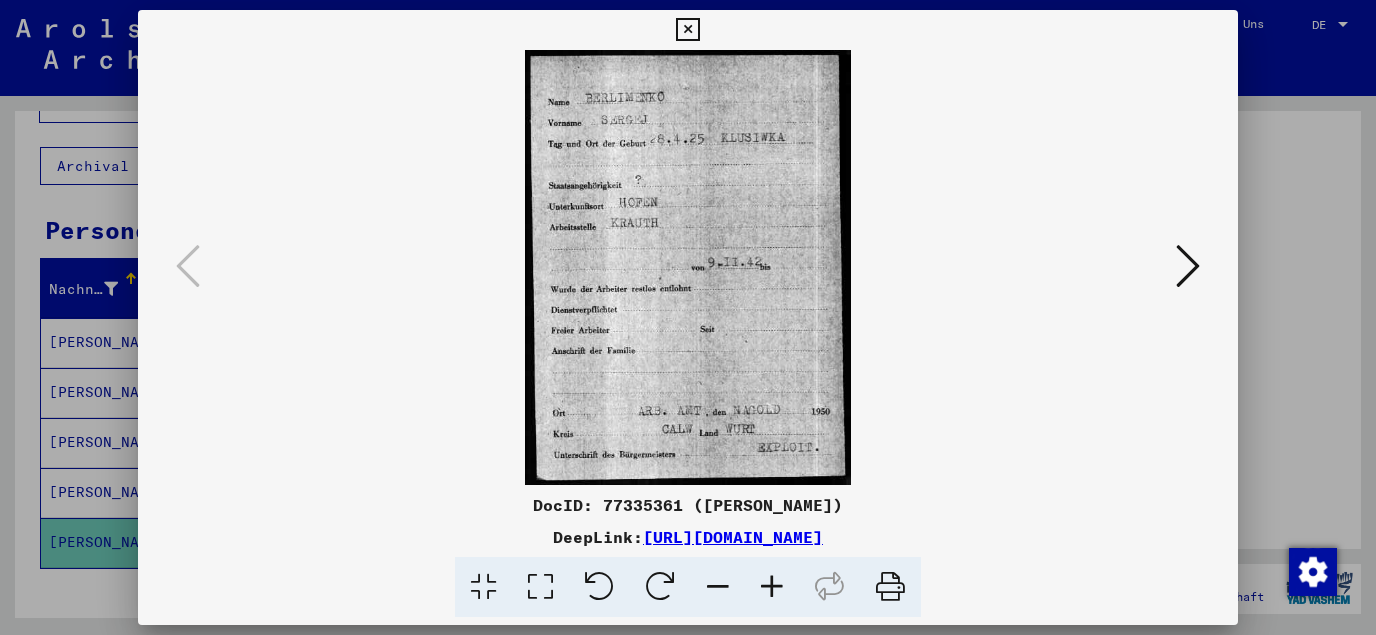 click at bounding box center (540, 587) 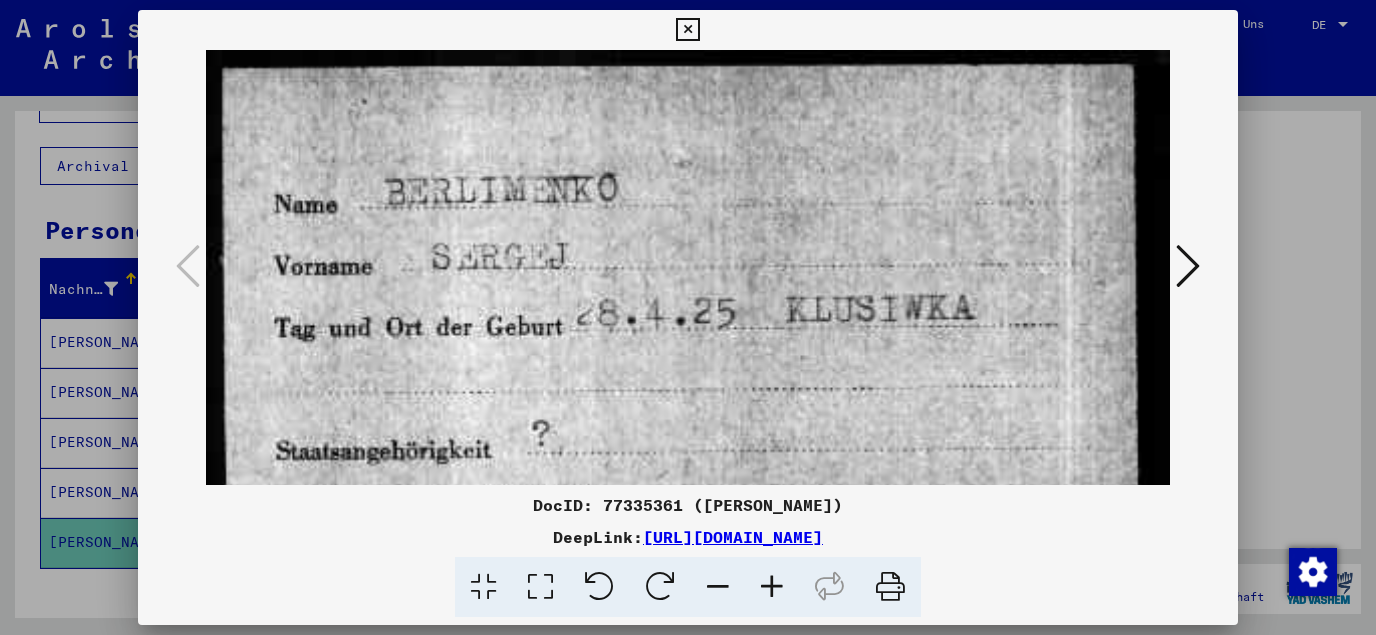 click at bounding box center [687, 30] 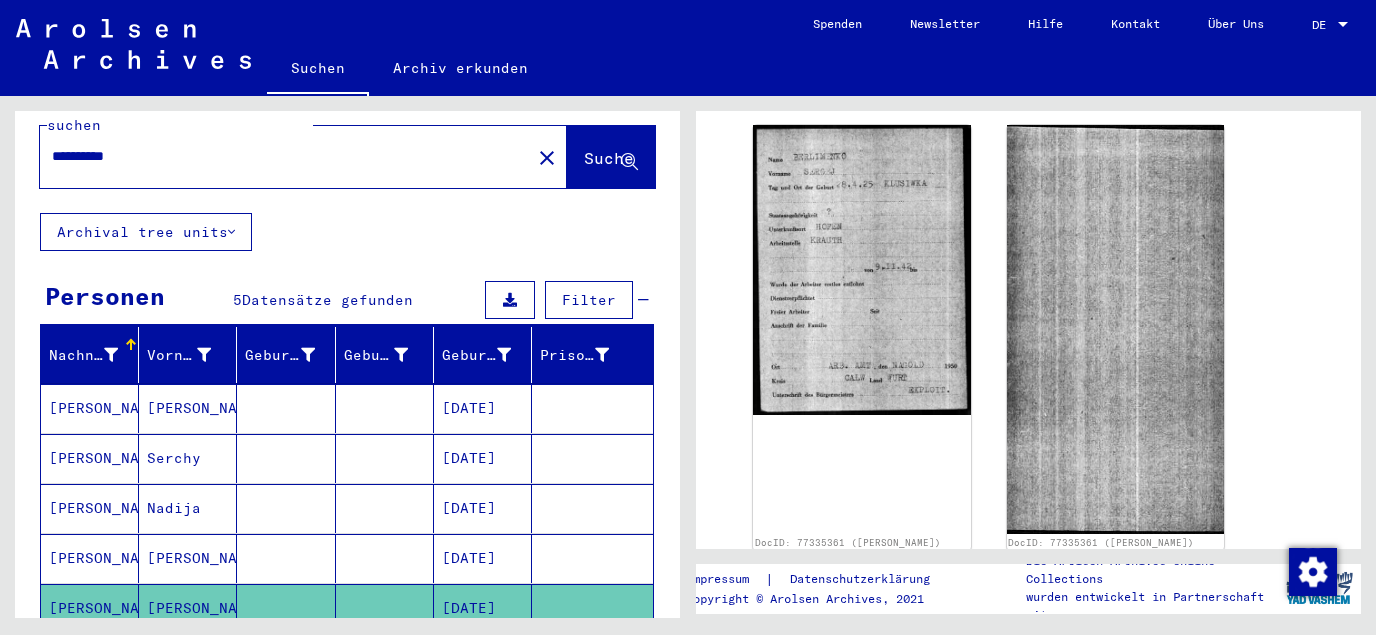 scroll, scrollTop: 0, scrollLeft: 0, axis: both 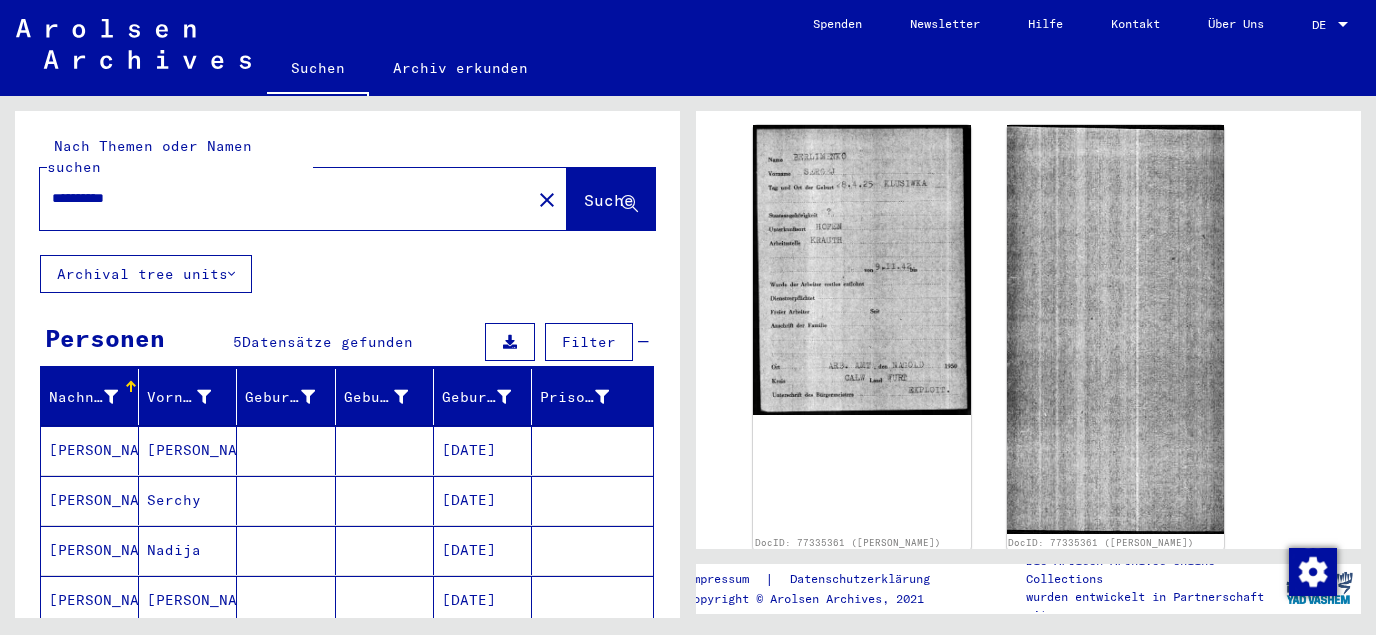 click on "[DATE]" at bounding box center [483, 550] 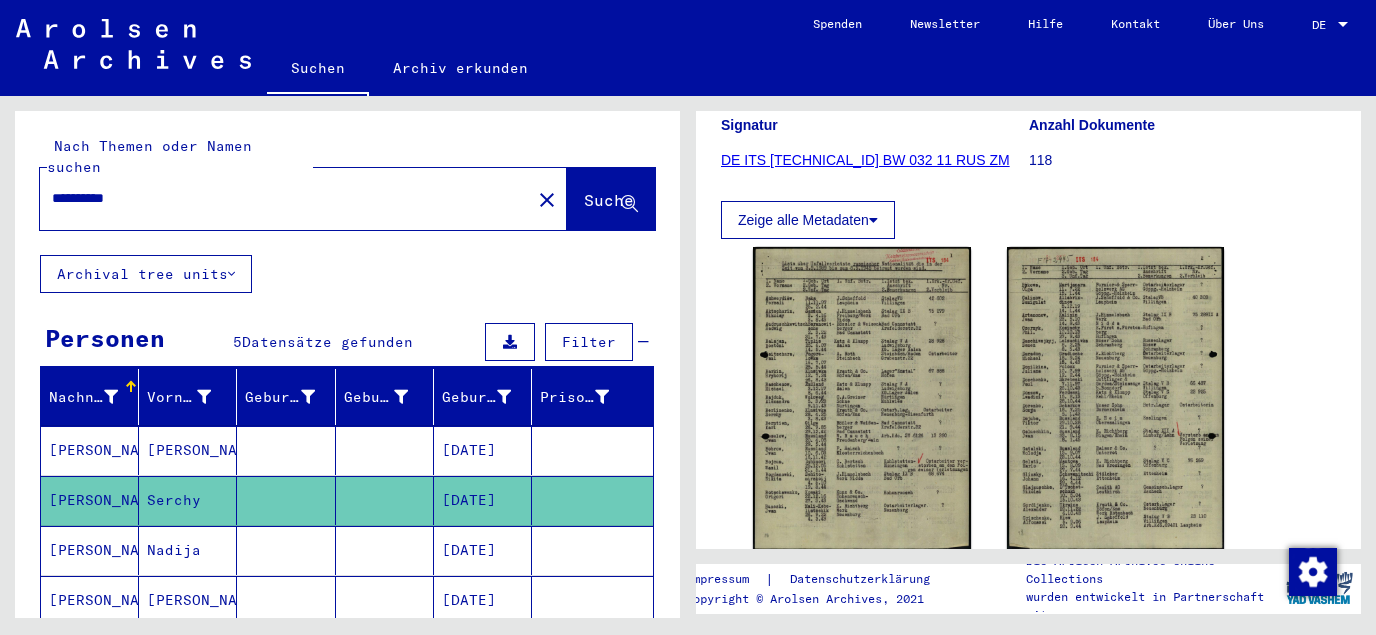 scroll, scrollTop: 323, scrollLeft: 0, axis: vertical 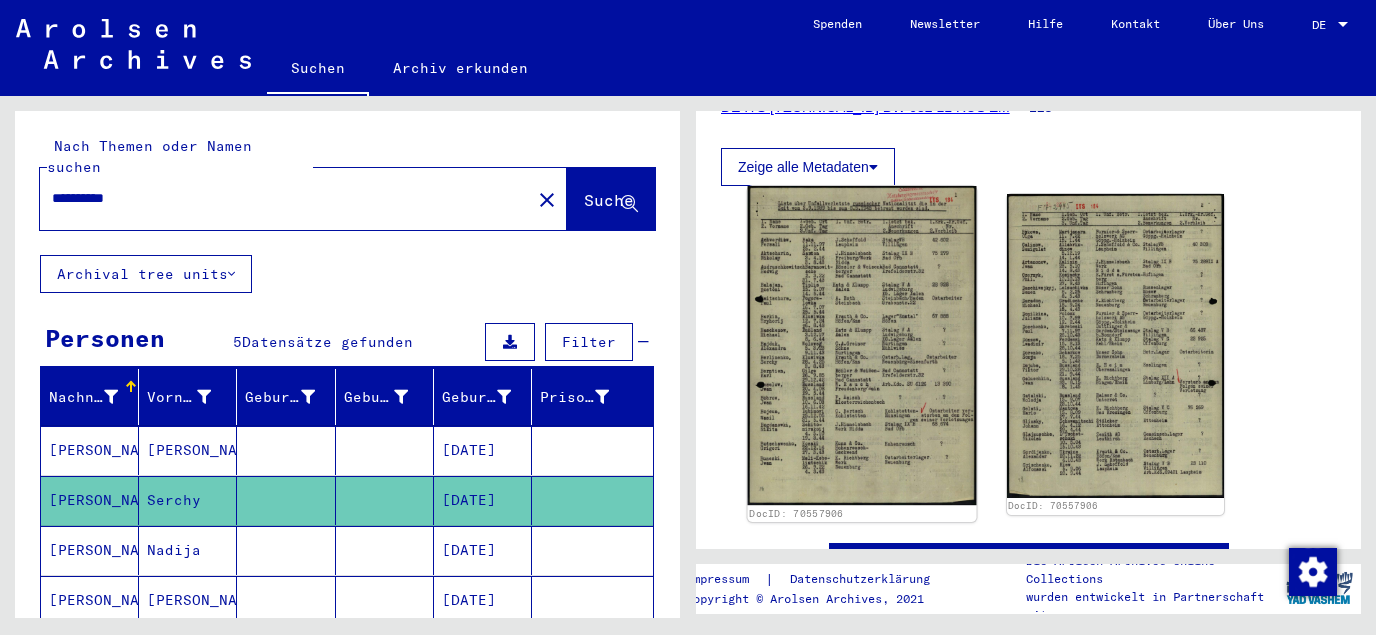 click 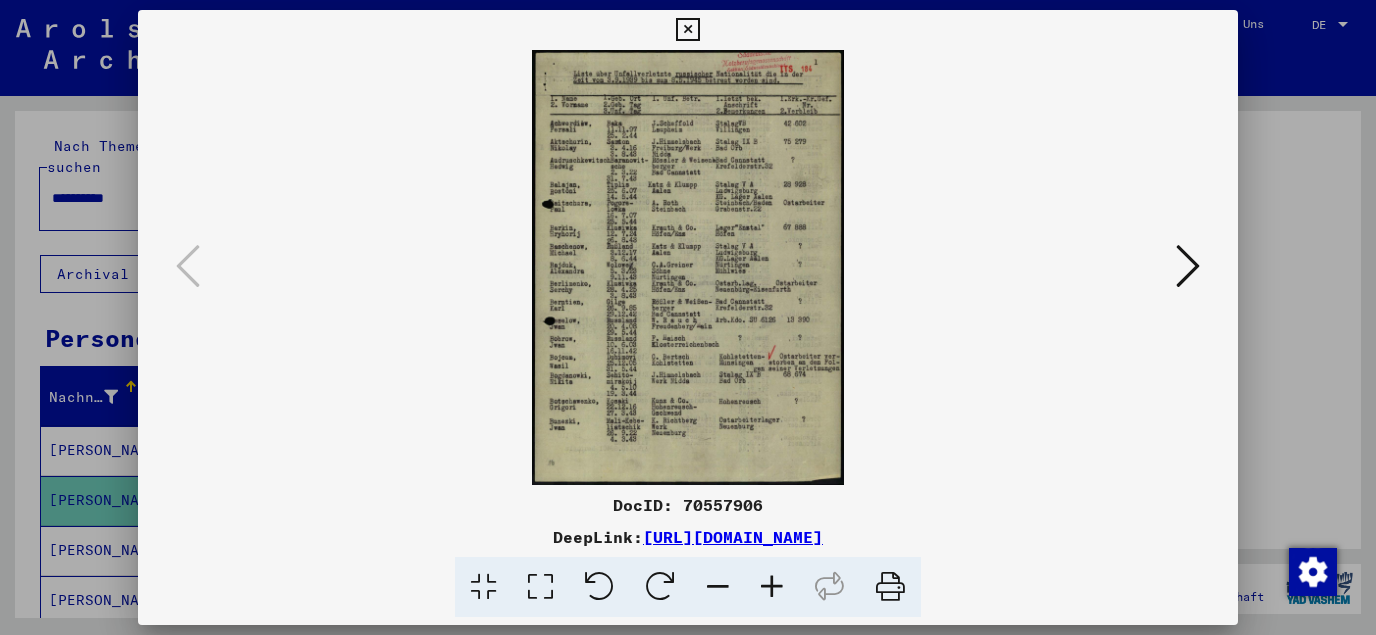 click at bounding box center [540, 587] 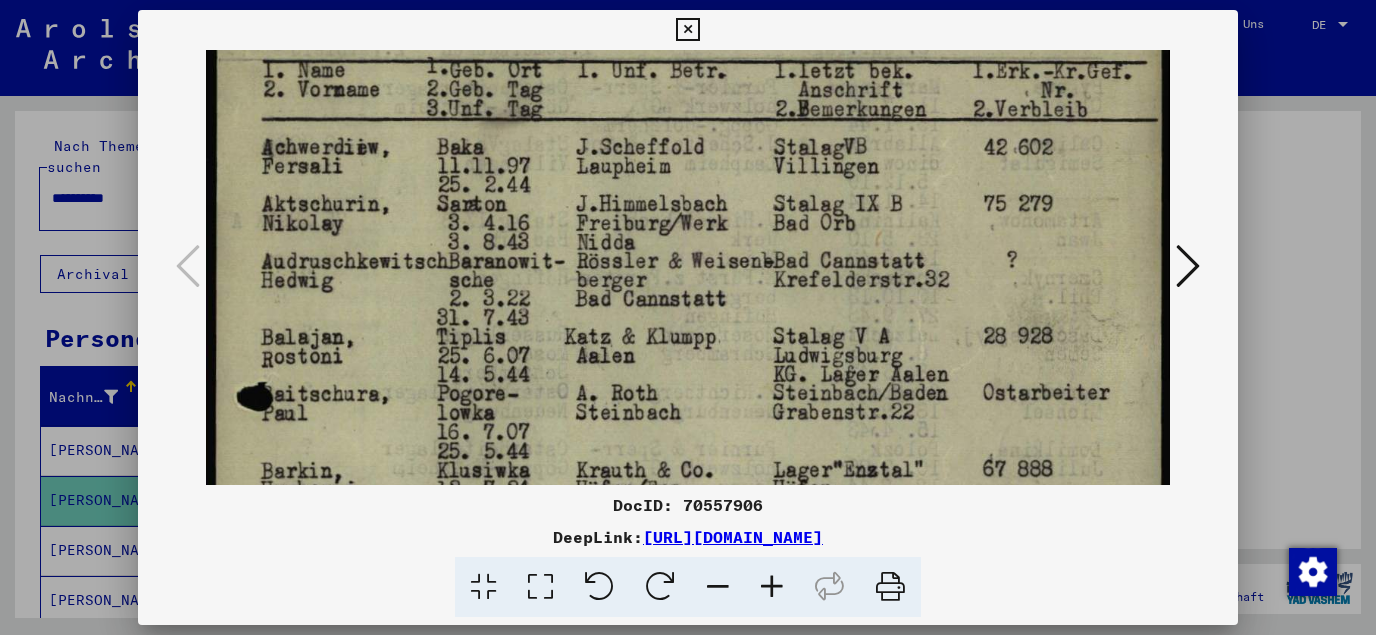 scroll, scrollTop: 185, scrollLeft: 0, axis: vertical 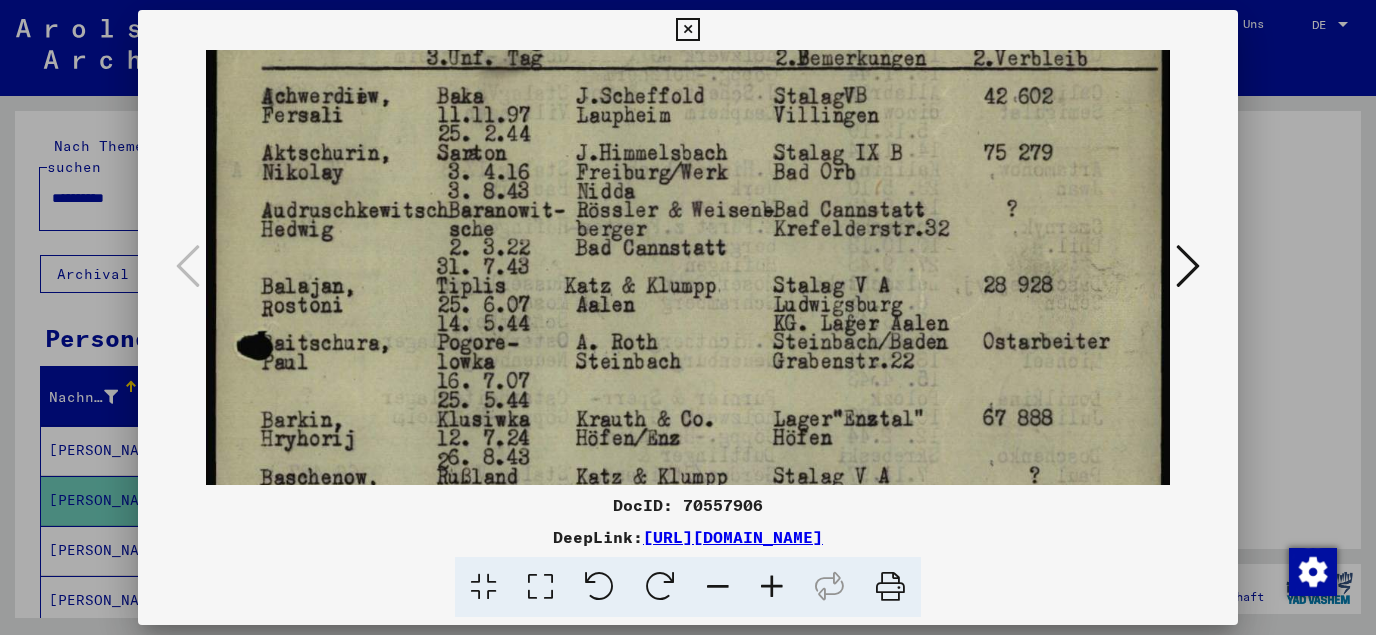 drag, startPoint x: 718, startPoint y: 436, endPoint x: 802, endPoint y: 242, distance: 211.40483 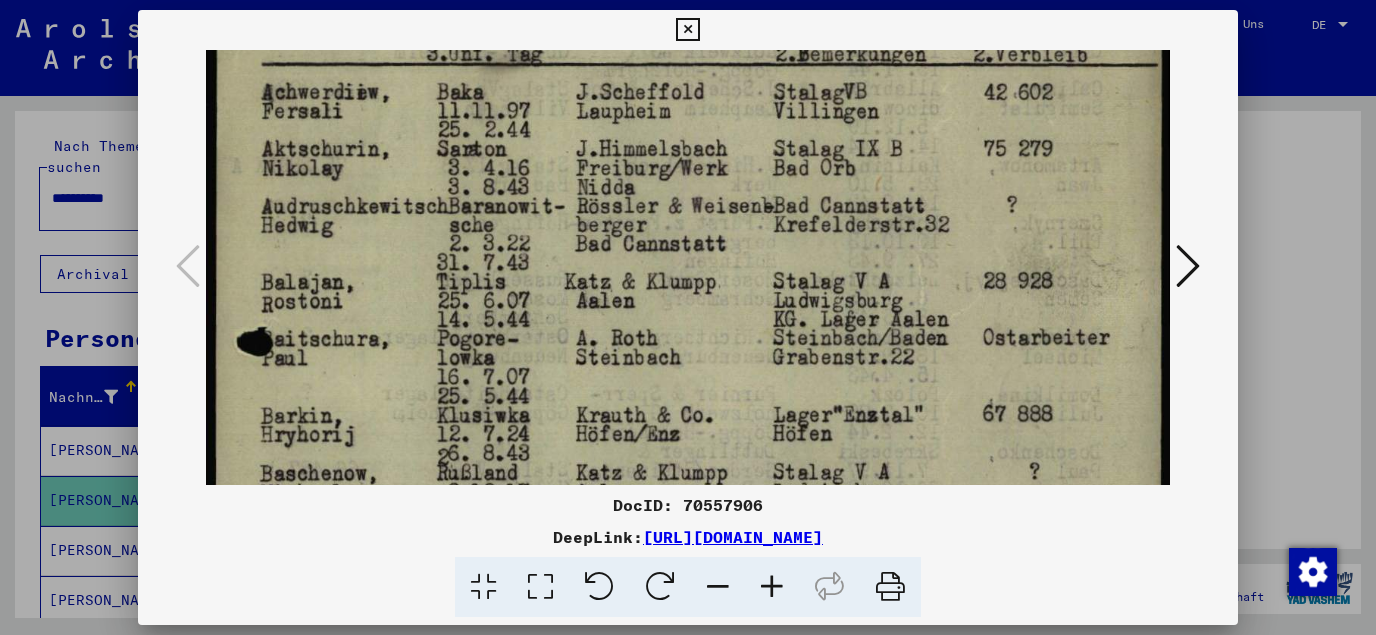 click at bounding box center [687, 30] 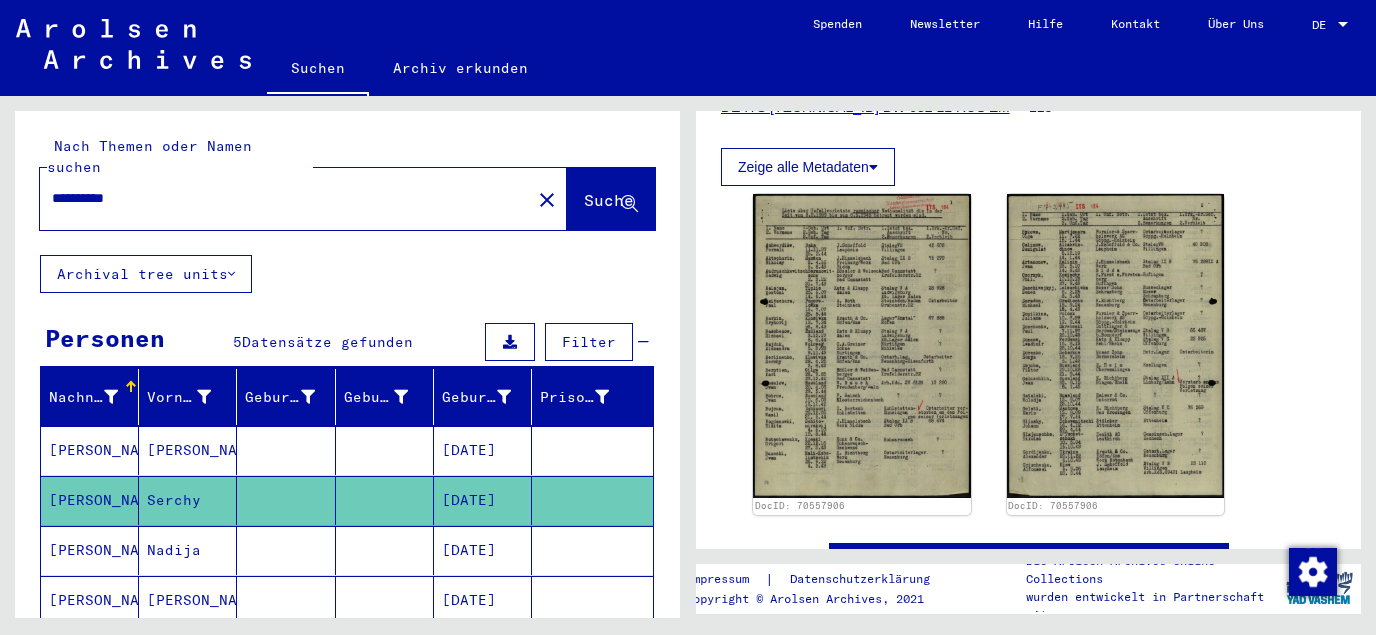 scroll, scrollTop: 108, scrollLeft: 0, axis: vertical 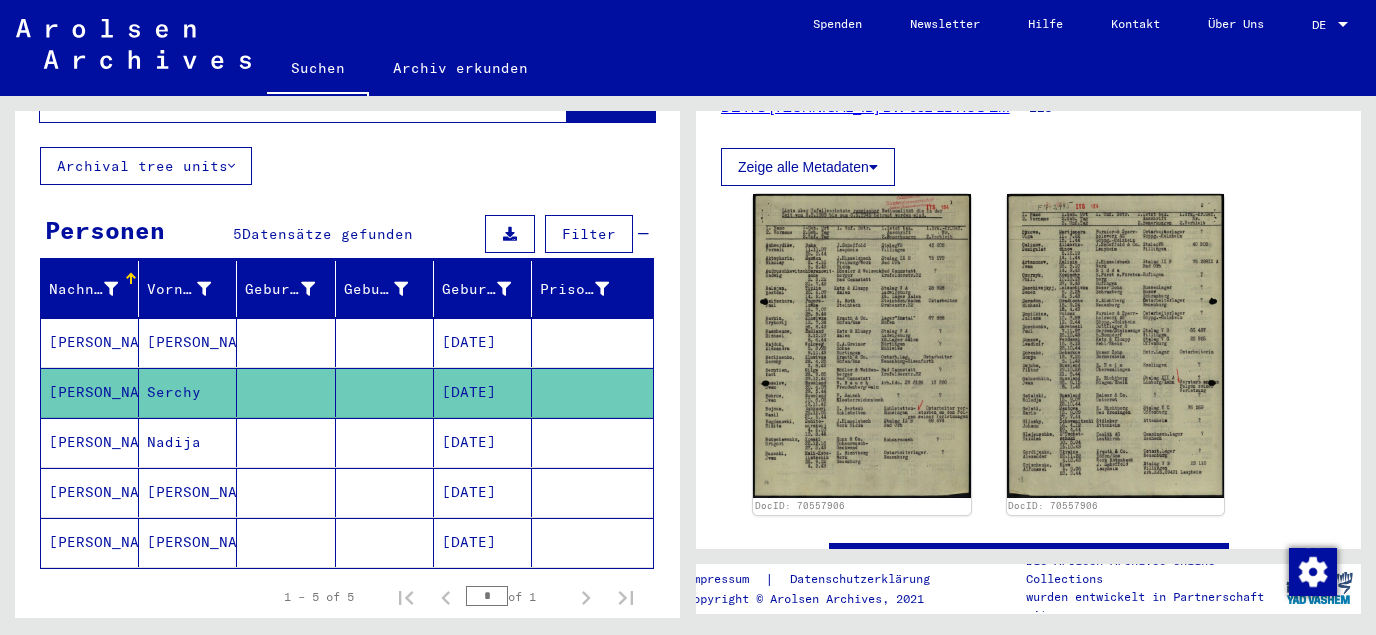 click on "[DATE]" at bounding box center [483, 542] 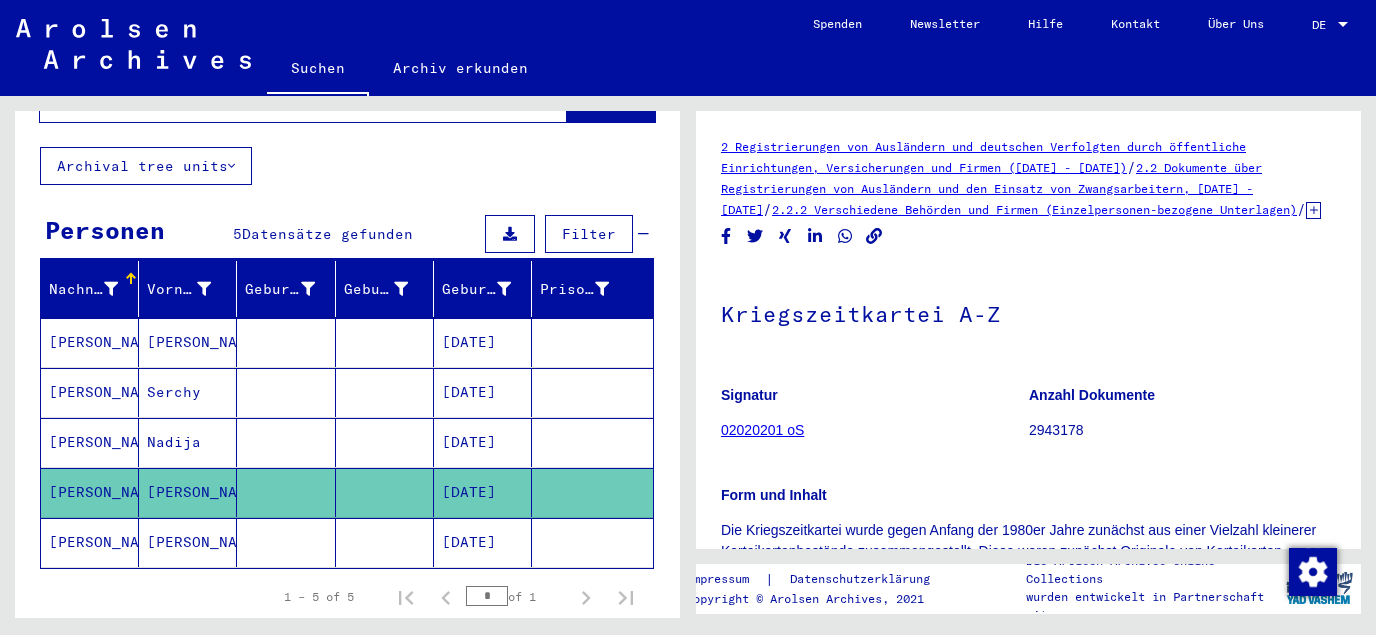 scroll, scrollTop: 323, scrollLeft: 0, axis: vertical 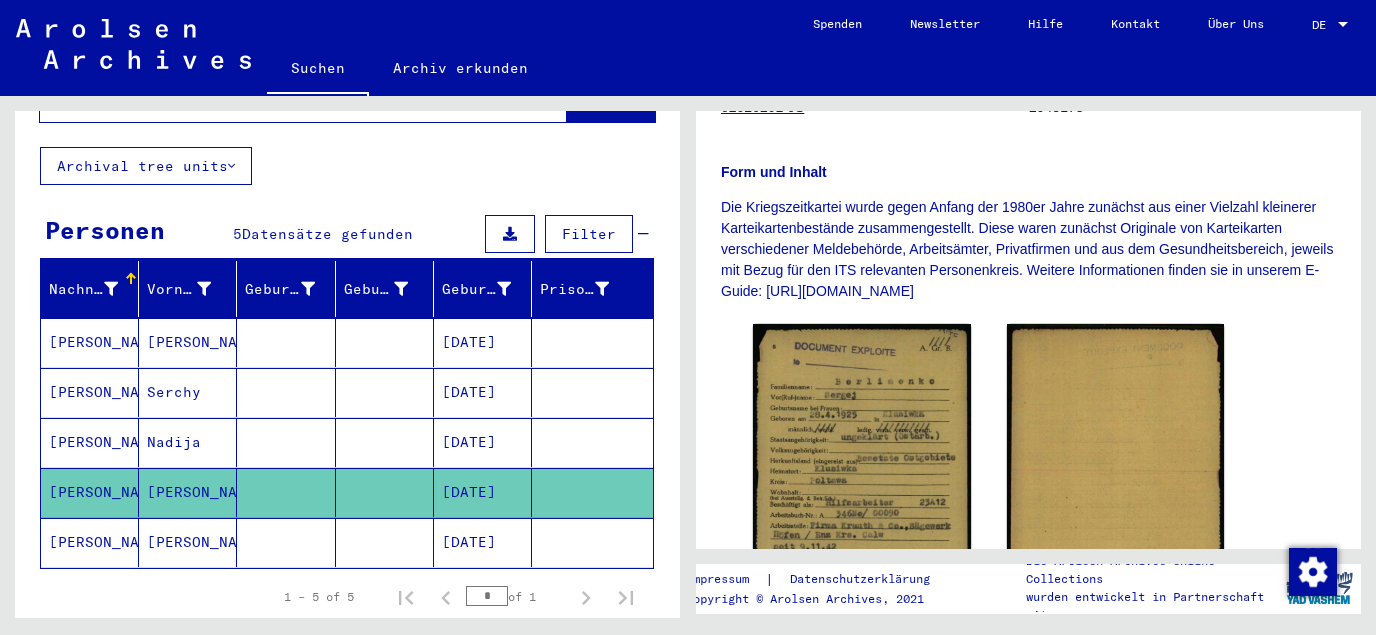 click on "[DATE]" 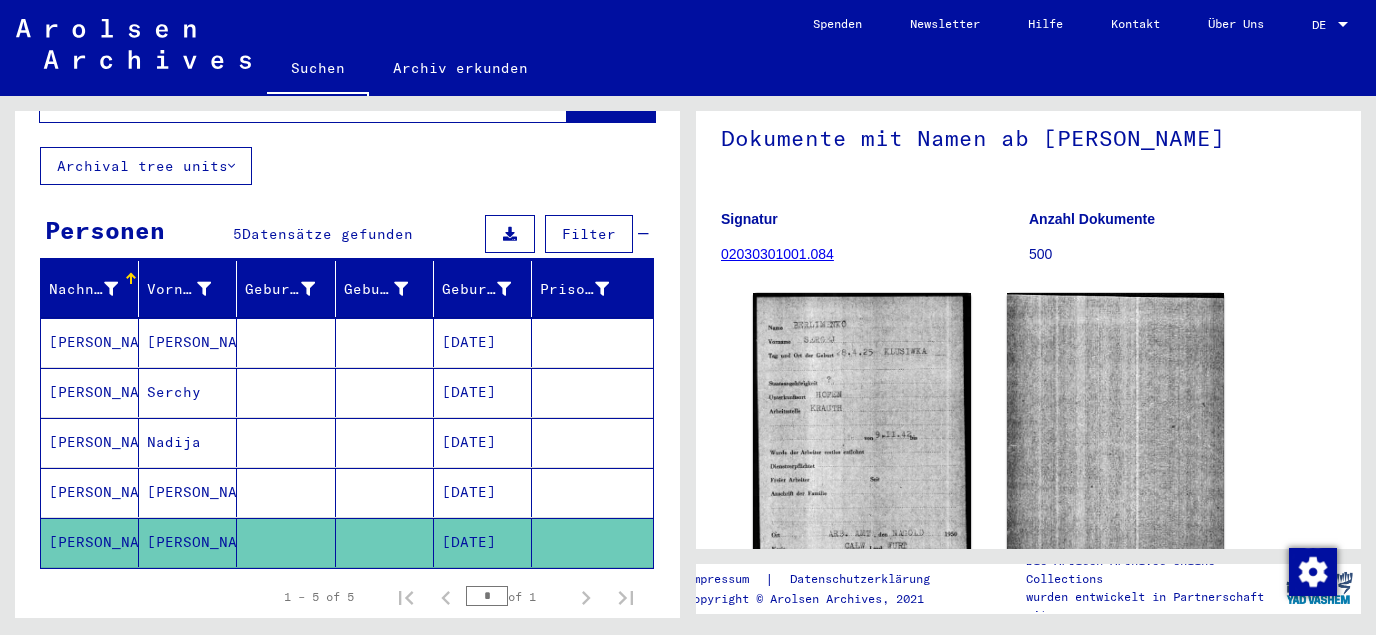 scroll, scrollTop: 215, scrollLeft: 0, axis: vertical 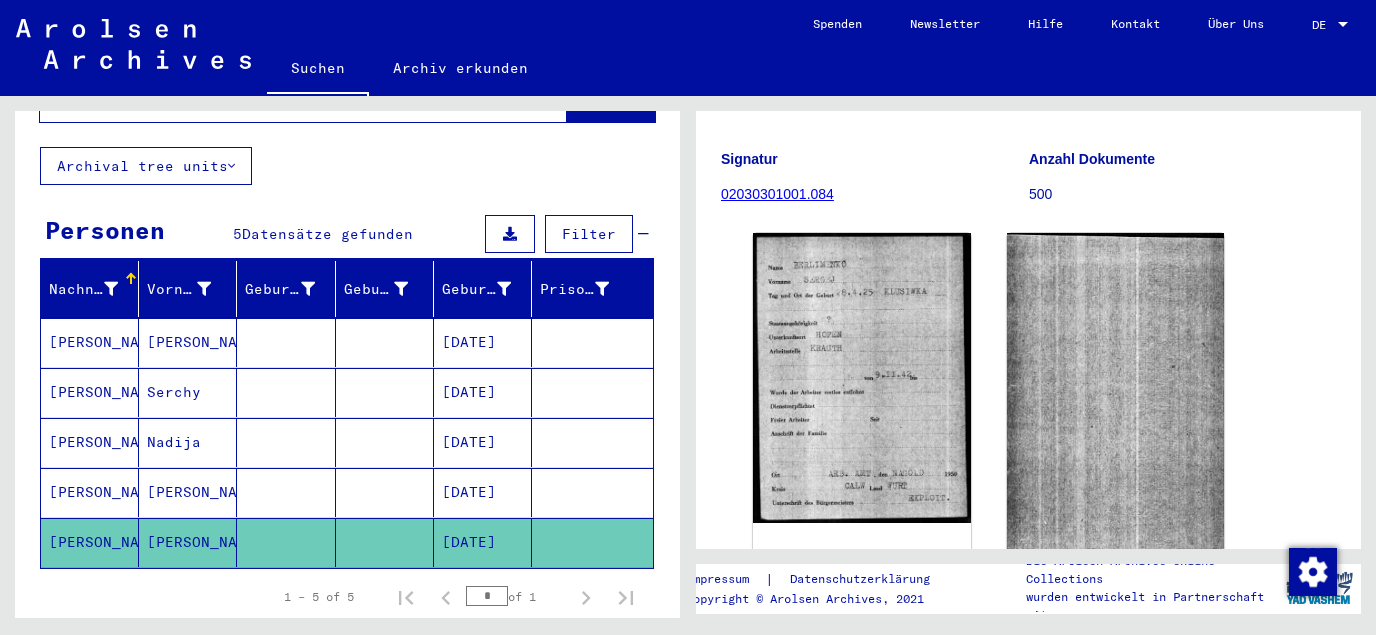 click on "[DATE]" at bounding box center (483, 392) 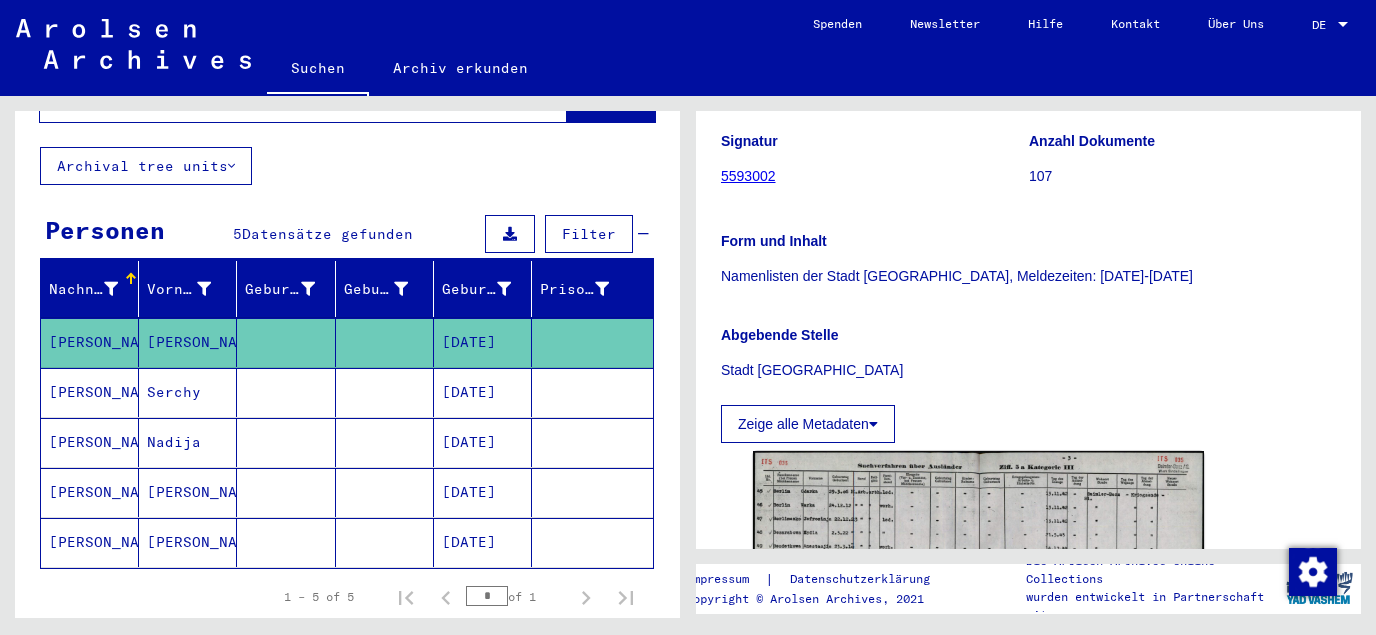 scroll, scrollTop: 538, scrollLeft: 0, axis: vertical 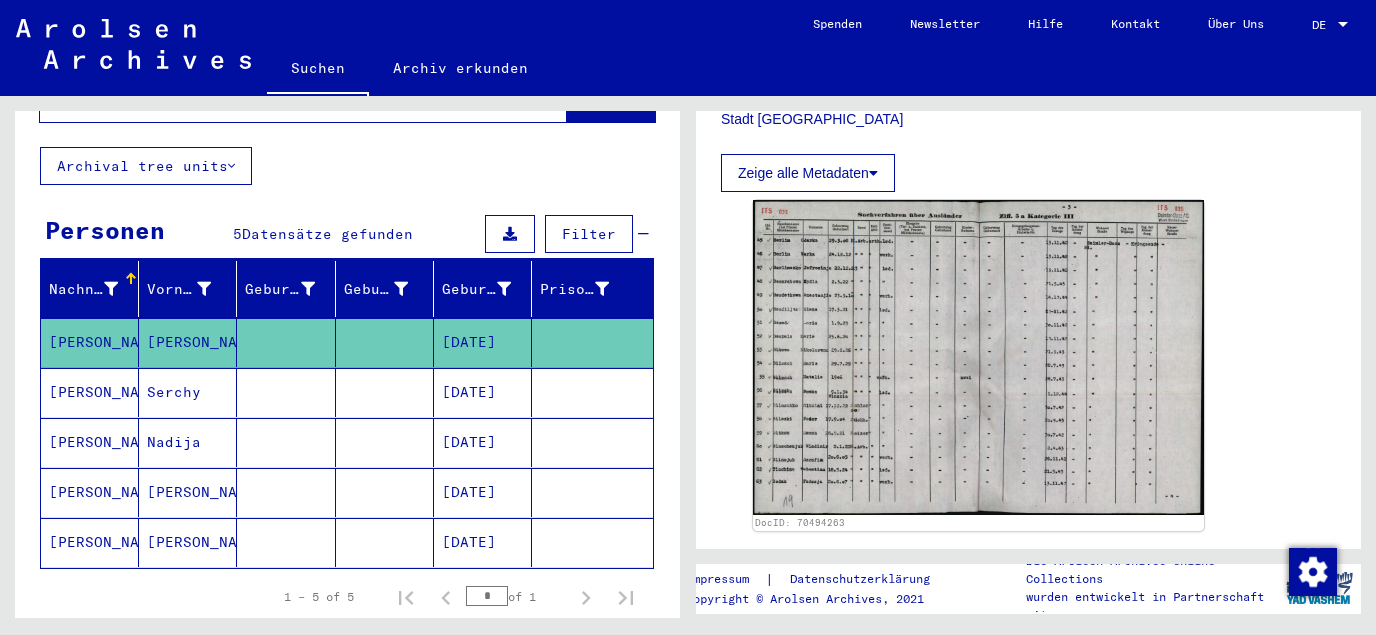 click 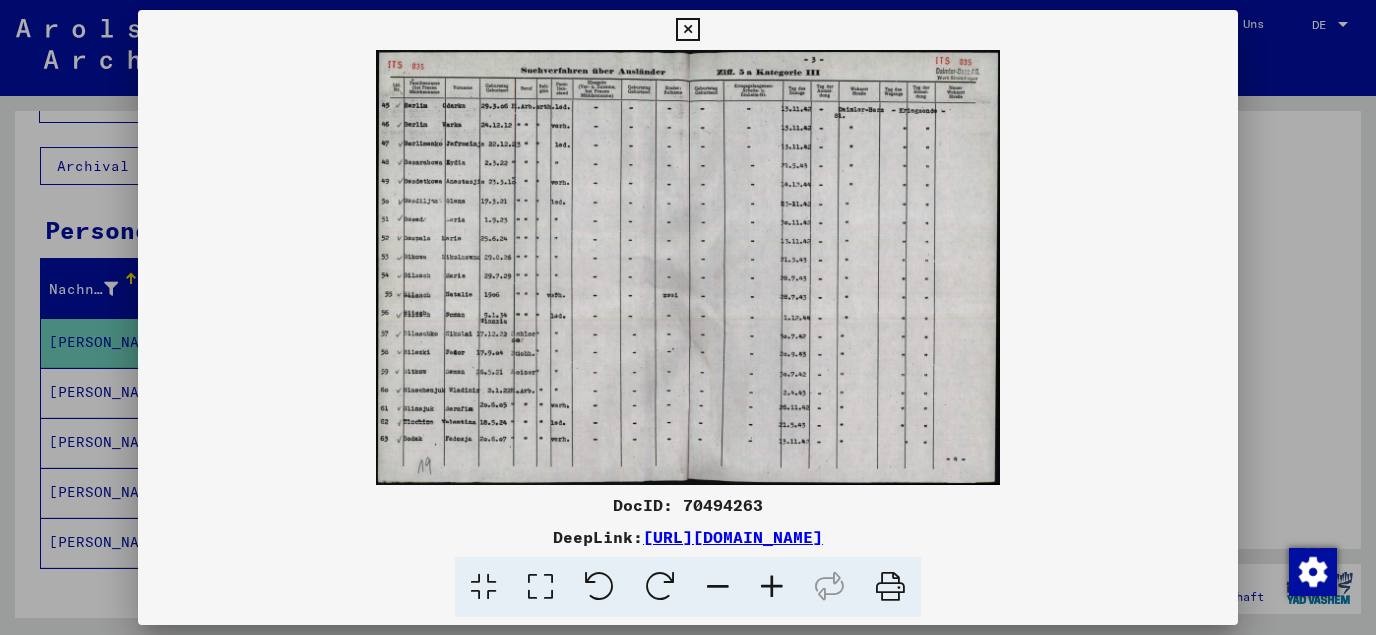 click at bounding box center [540, 587] 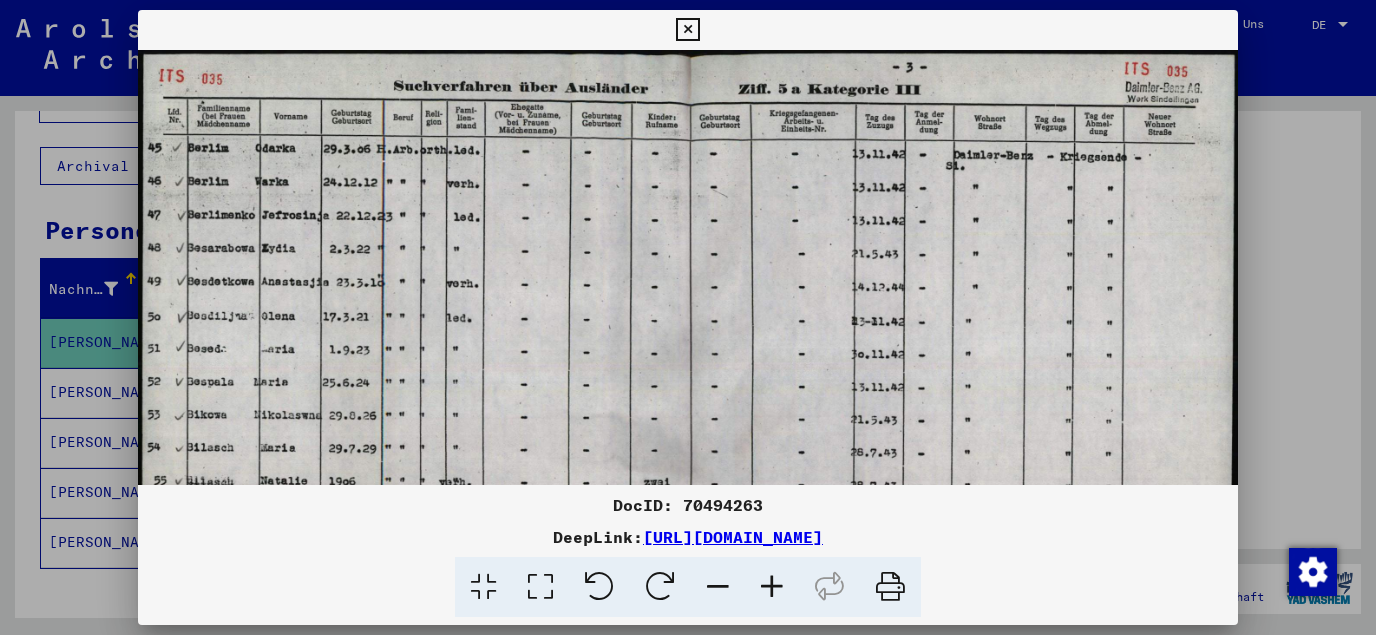 click at bounding box center [687, 30] 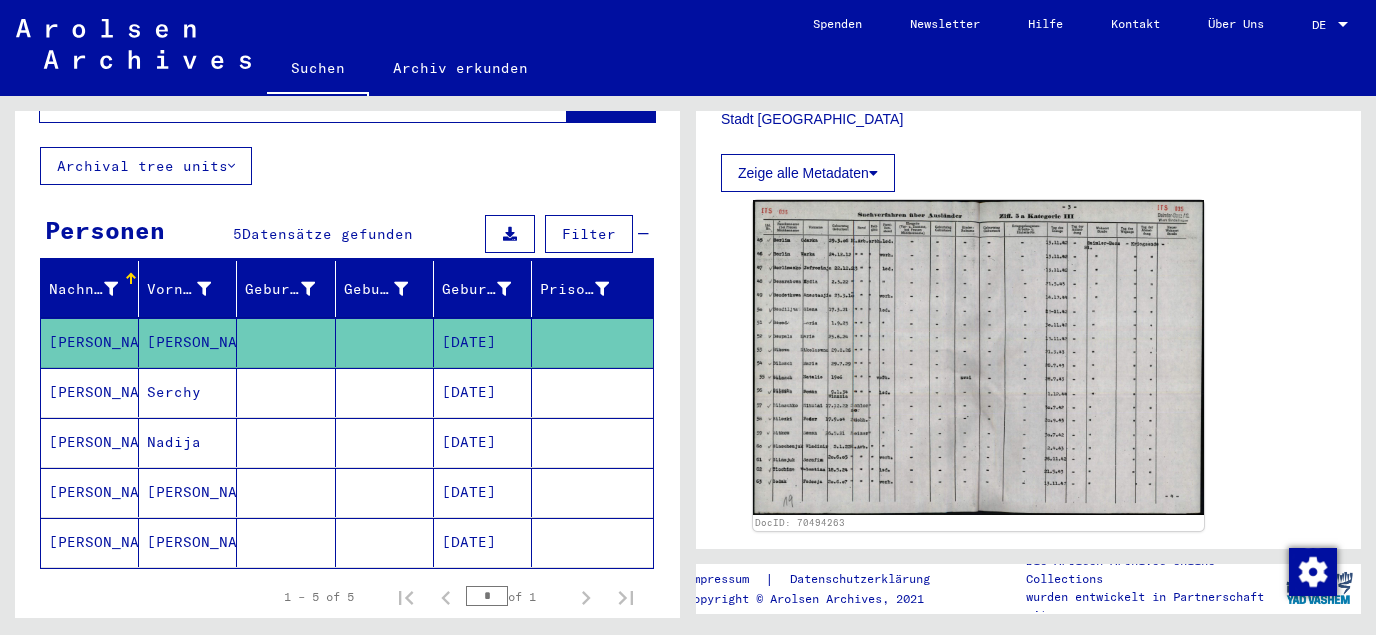 click on "[DATE]" at bounding box center (483, 492) 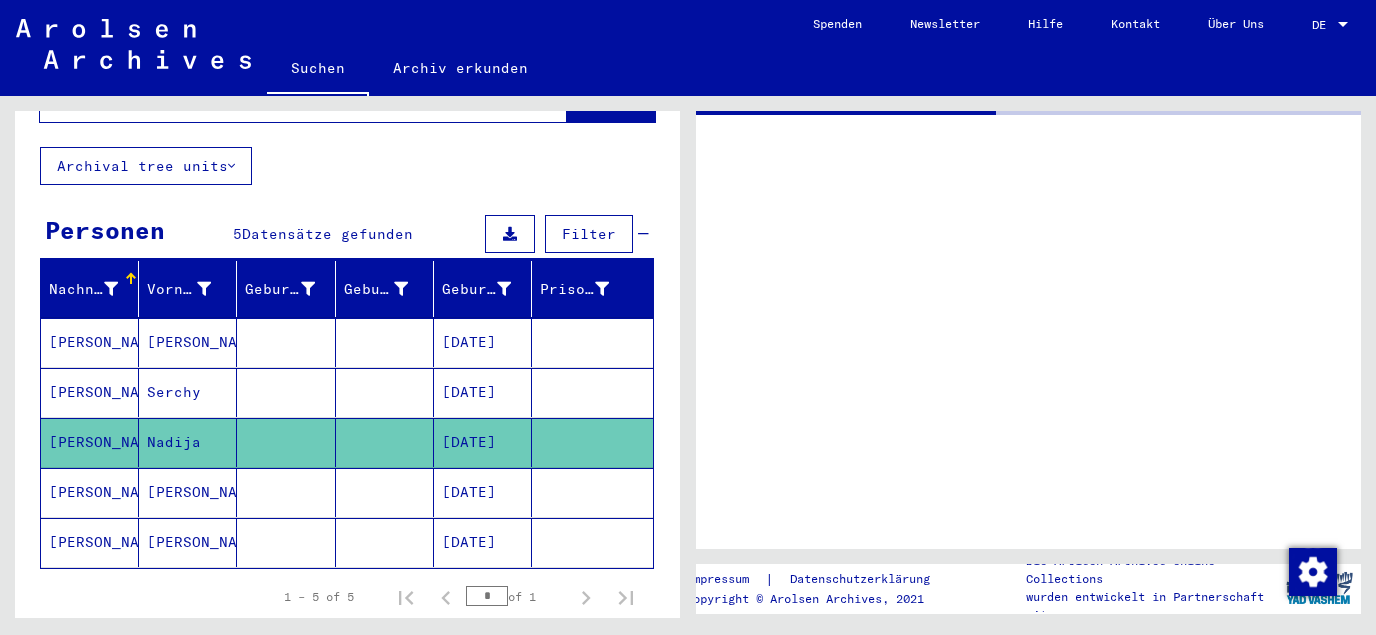 scroll, scrollTop: 0, scrollLeft: 0, axis: both 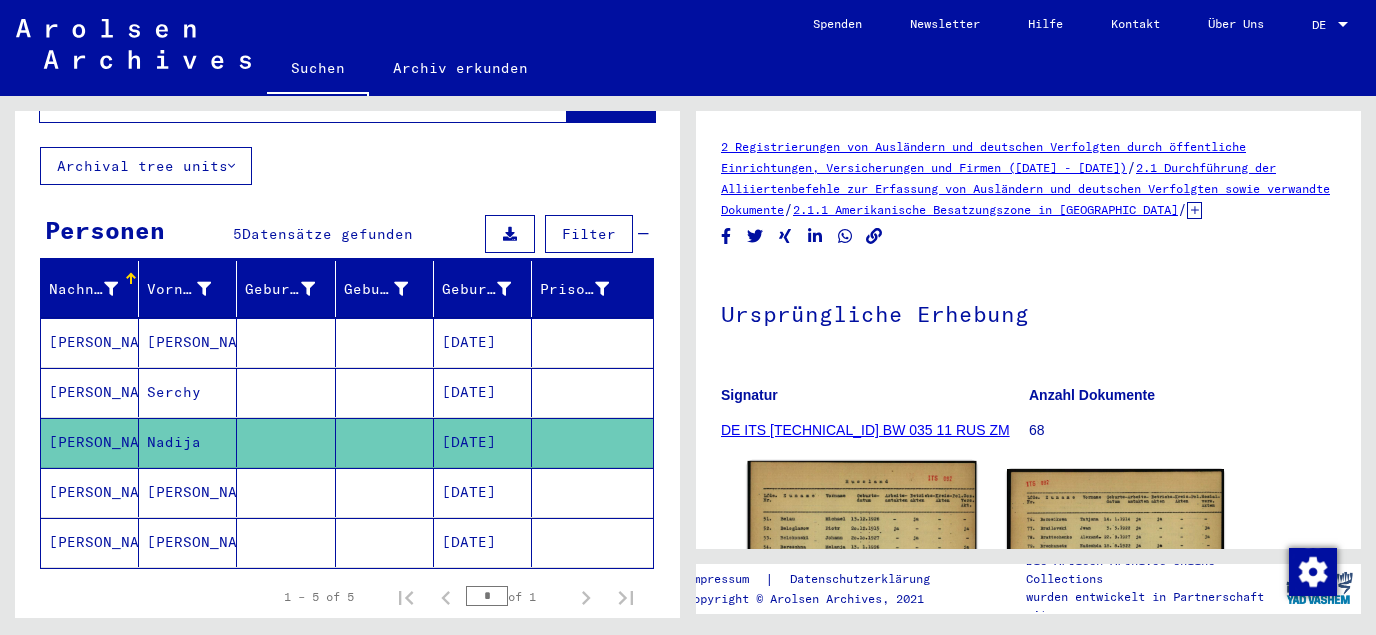 click 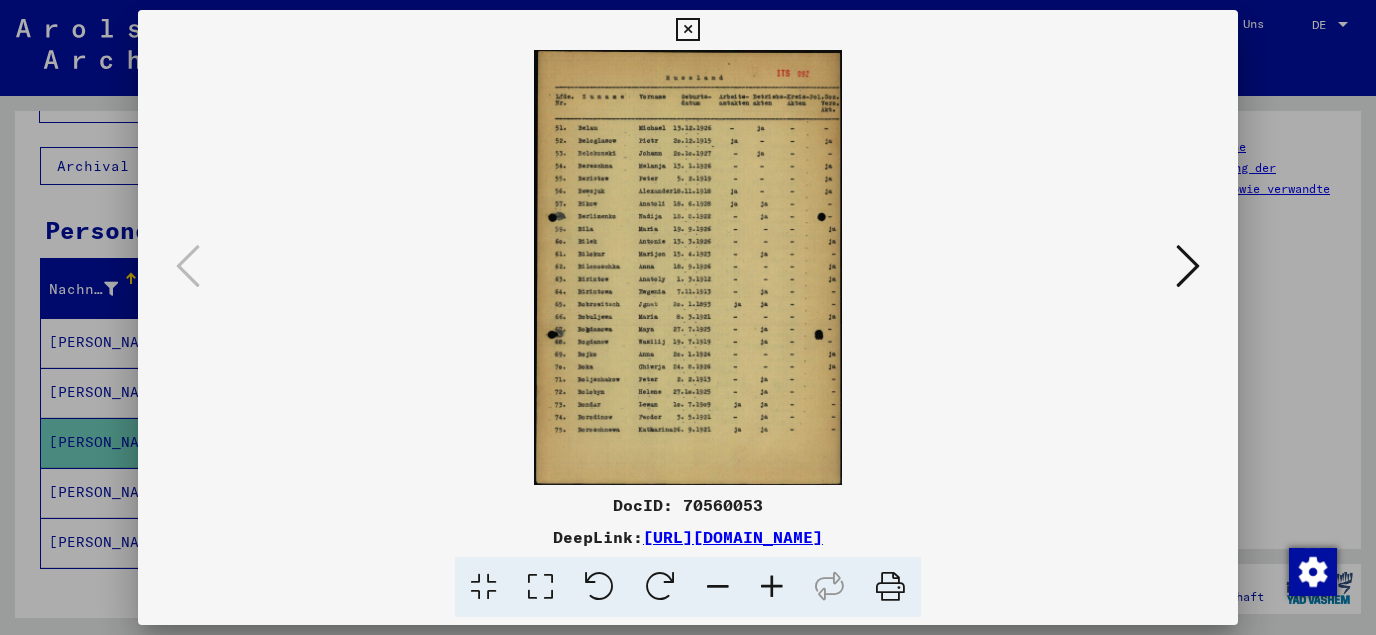 click at bounding box center (540, 587) 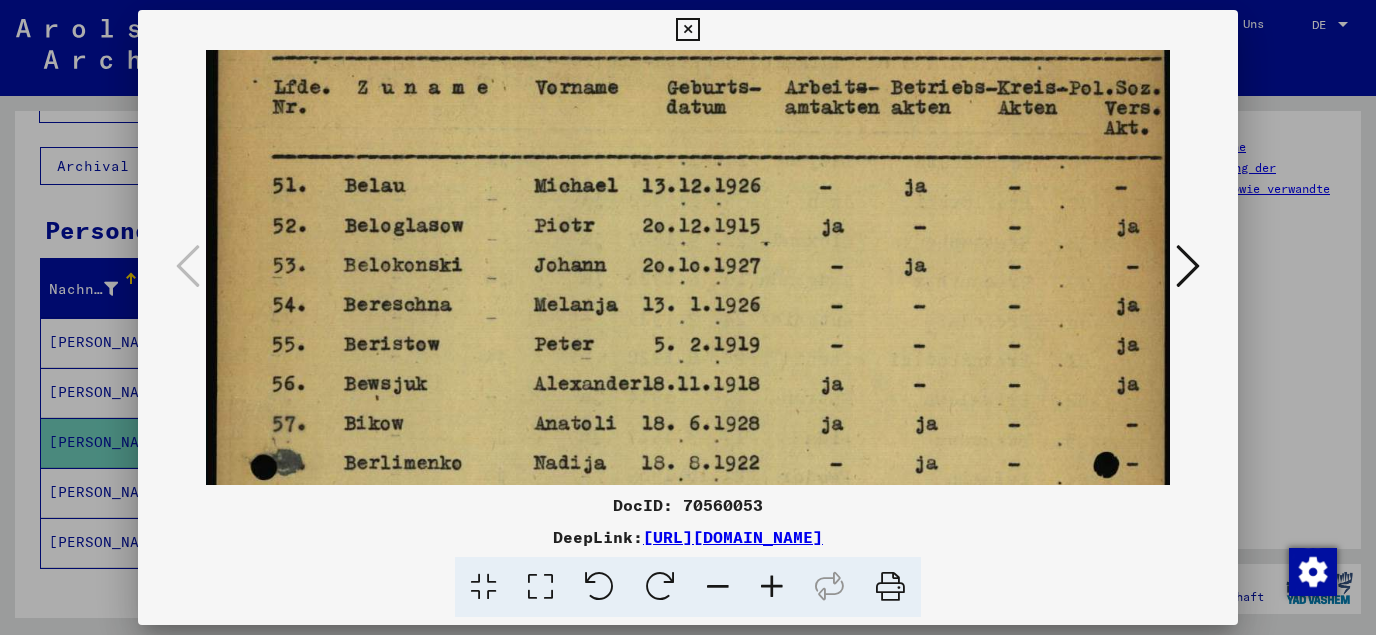 scroll, scrollTop: 106, scrollLeft: 0, axis: vertical 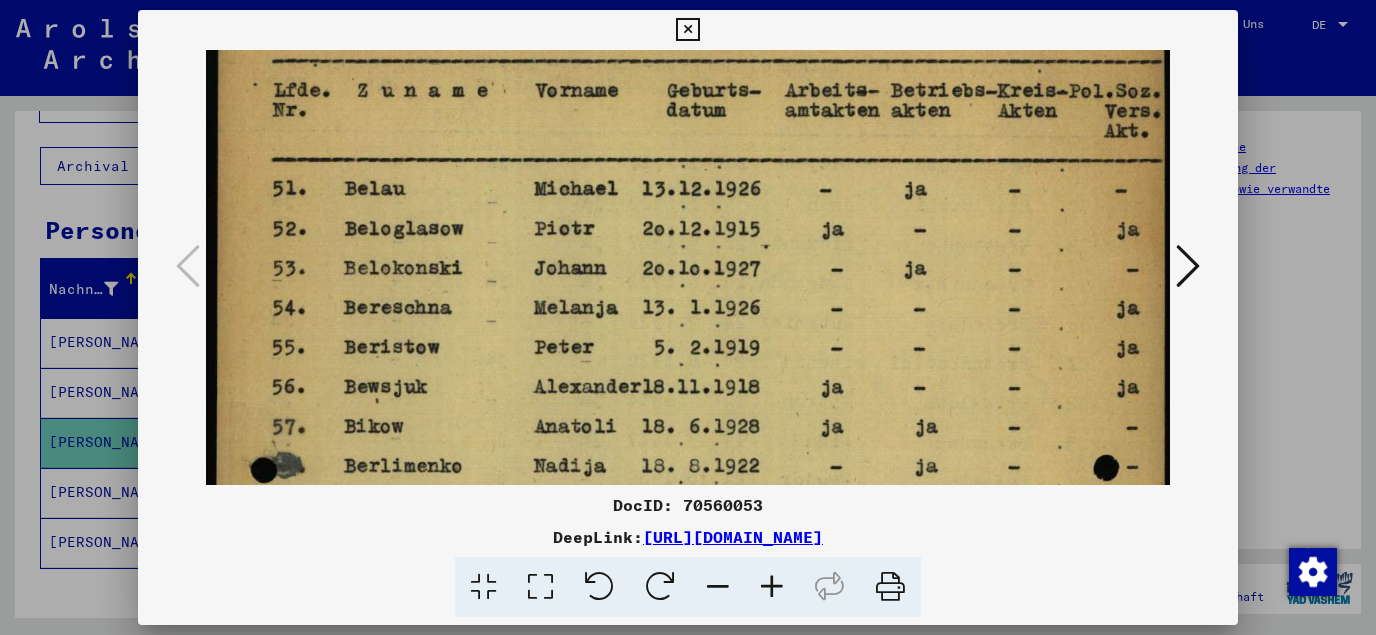 drag, startPoint x: 613, startPoint y: 414, endPoint x: 682, endPoint y: 290, distance: 141.90489 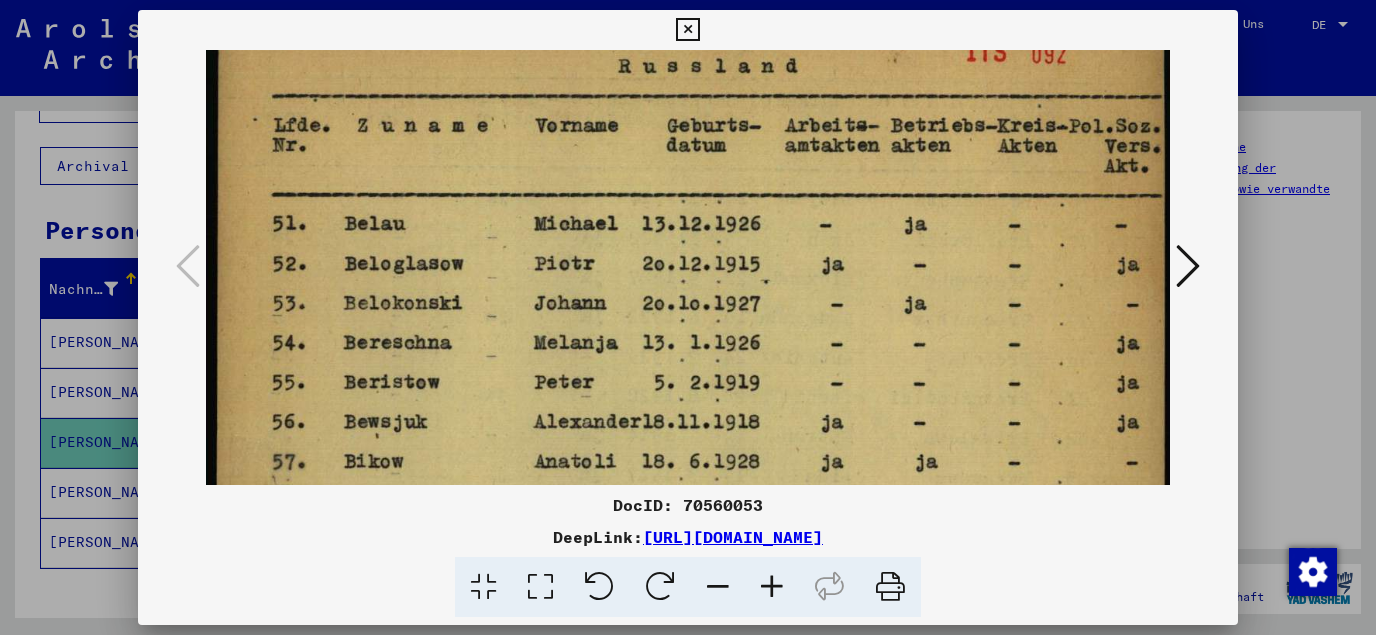 drag, startPoint x: 764, startPoint y: 308, endPoint x: 764, endPoint y: 335, distance: 27 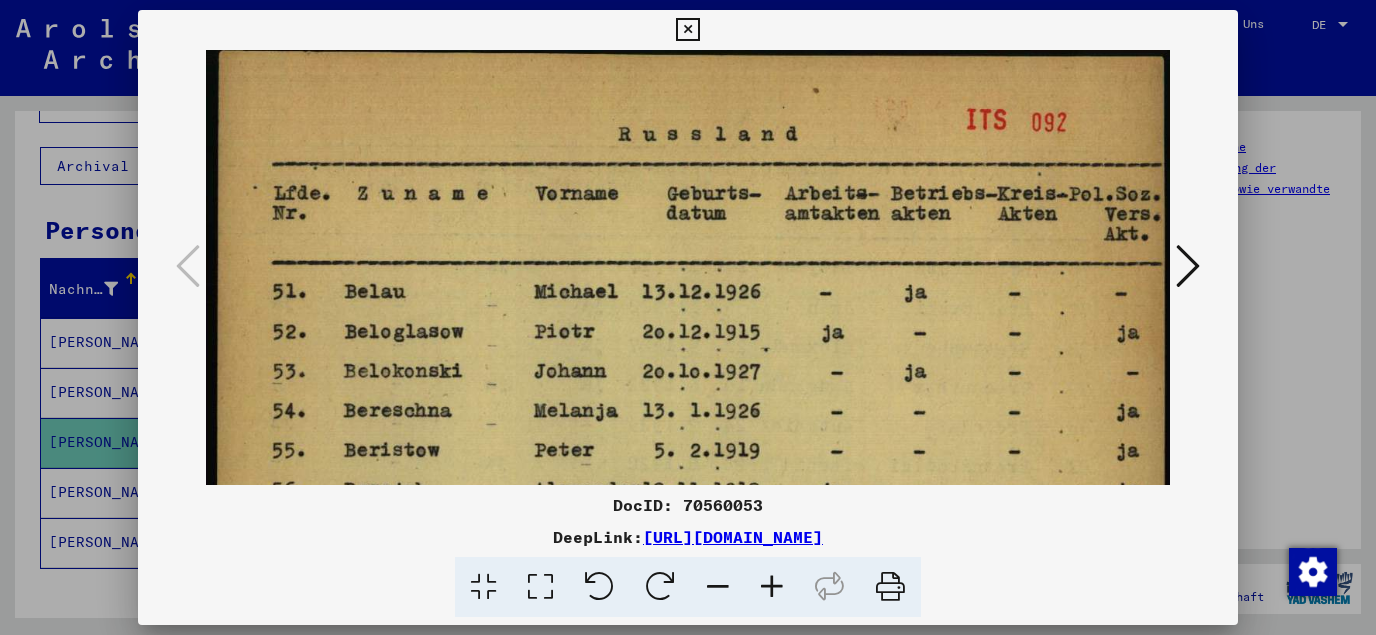 scroll, scrollTop: 0, scrollLeft: 0, axis: both 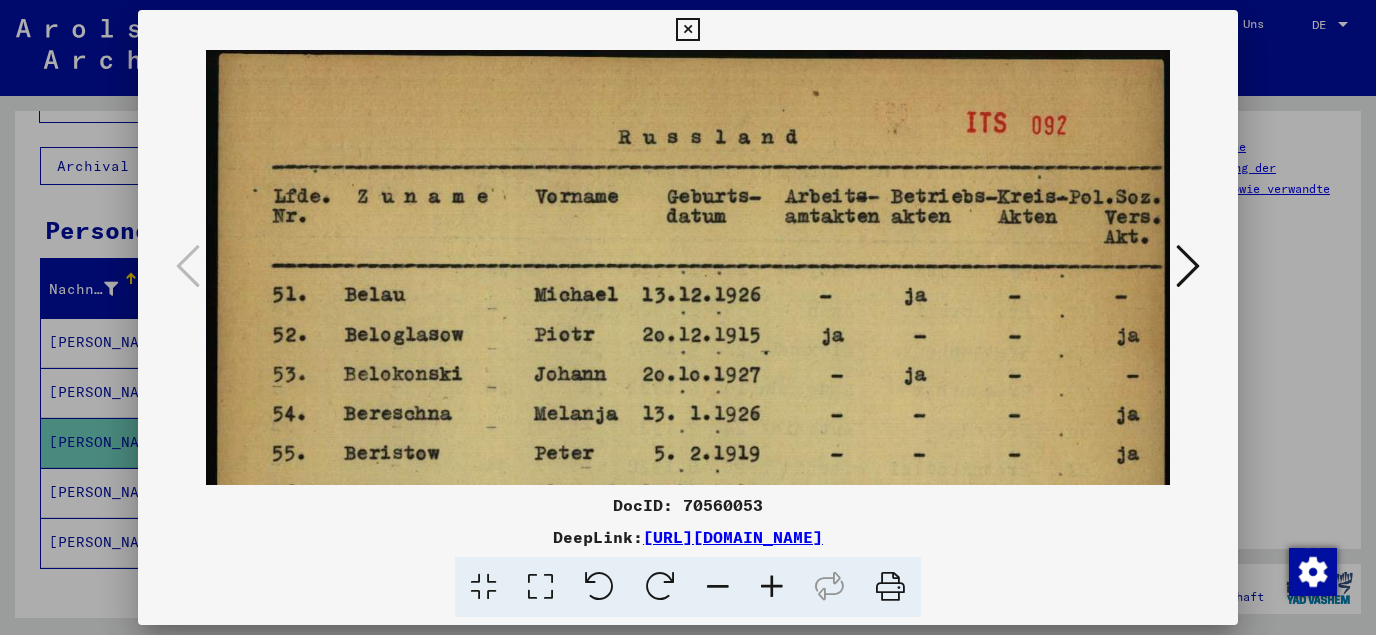 drag, startPoint x: 894, startPoint y: 238, endPoint x: 897, endPoint y: 328, distance: 90.04999 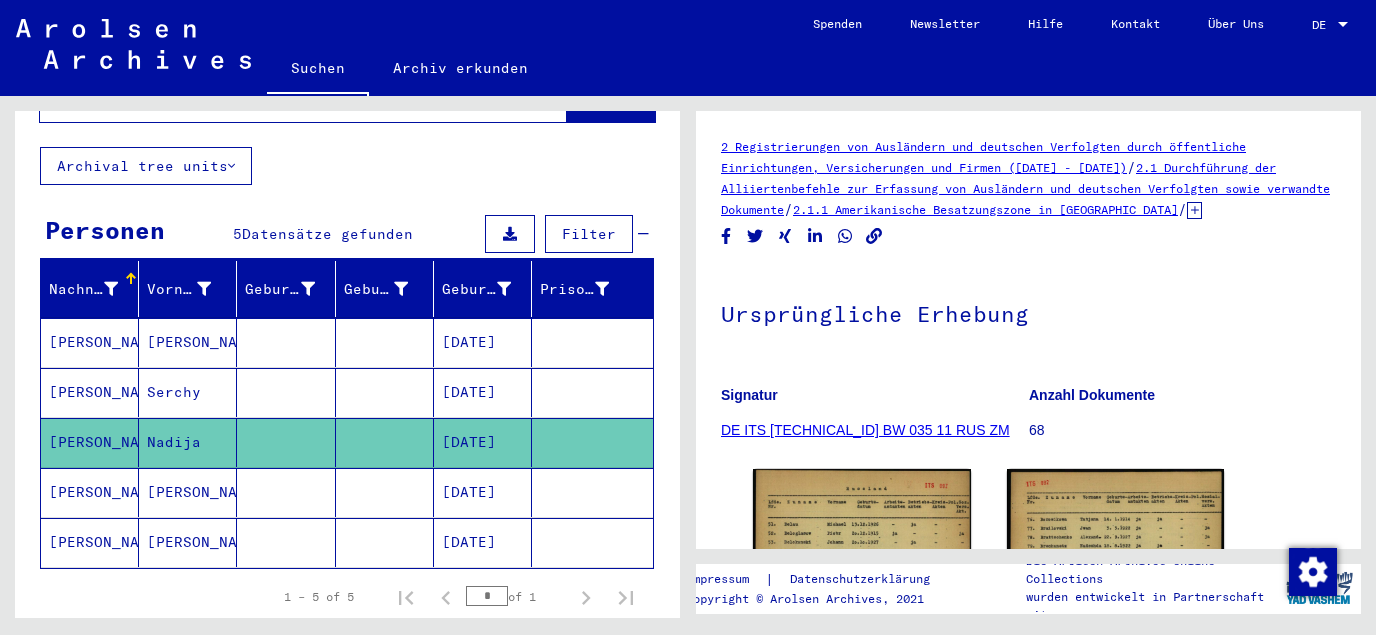 click 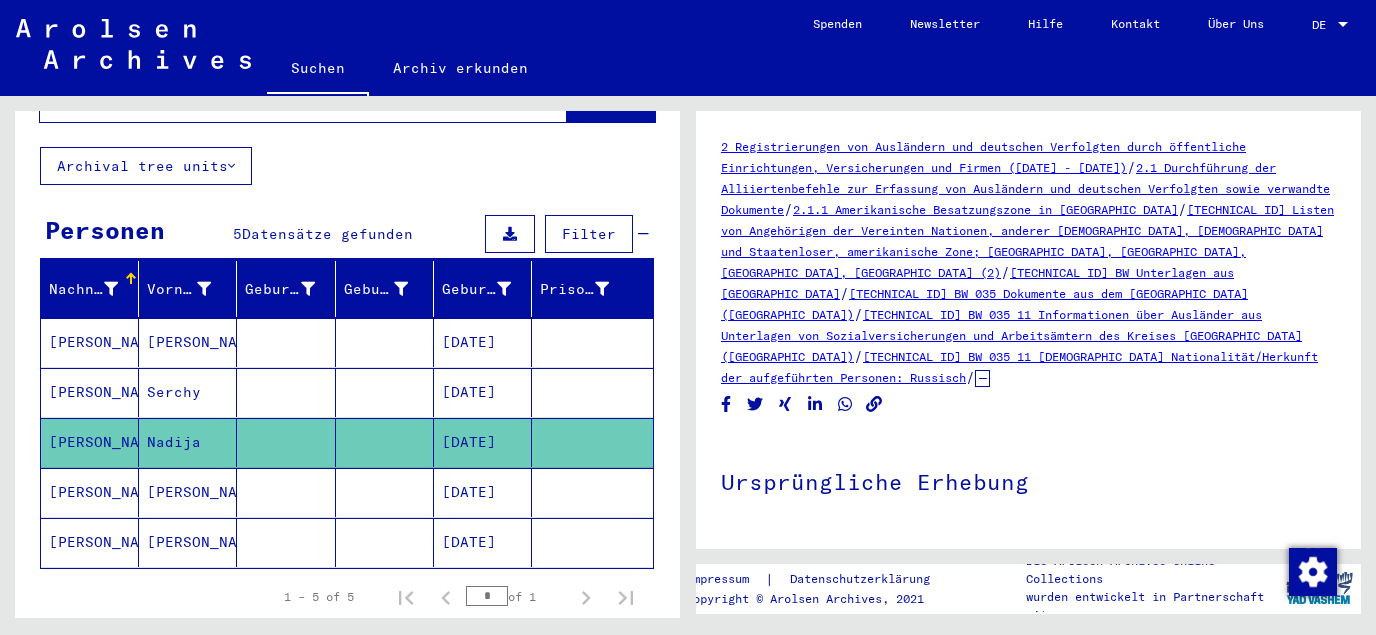 click on "[TECHNICAL_ID] Listen von Angehörigen der Vereinten Nationen, anderer [DEMOGRAPHIC_DATA], [DEMOGRAPHIC_DATA] und Staatenloser, amerikanische Zone; [GEOGRAPHIC_DATA], [GEOGRAPHIC_DATA], [GEOGRAPHIC_DATA], [GEOGRAPHIC_DATA] (2)" 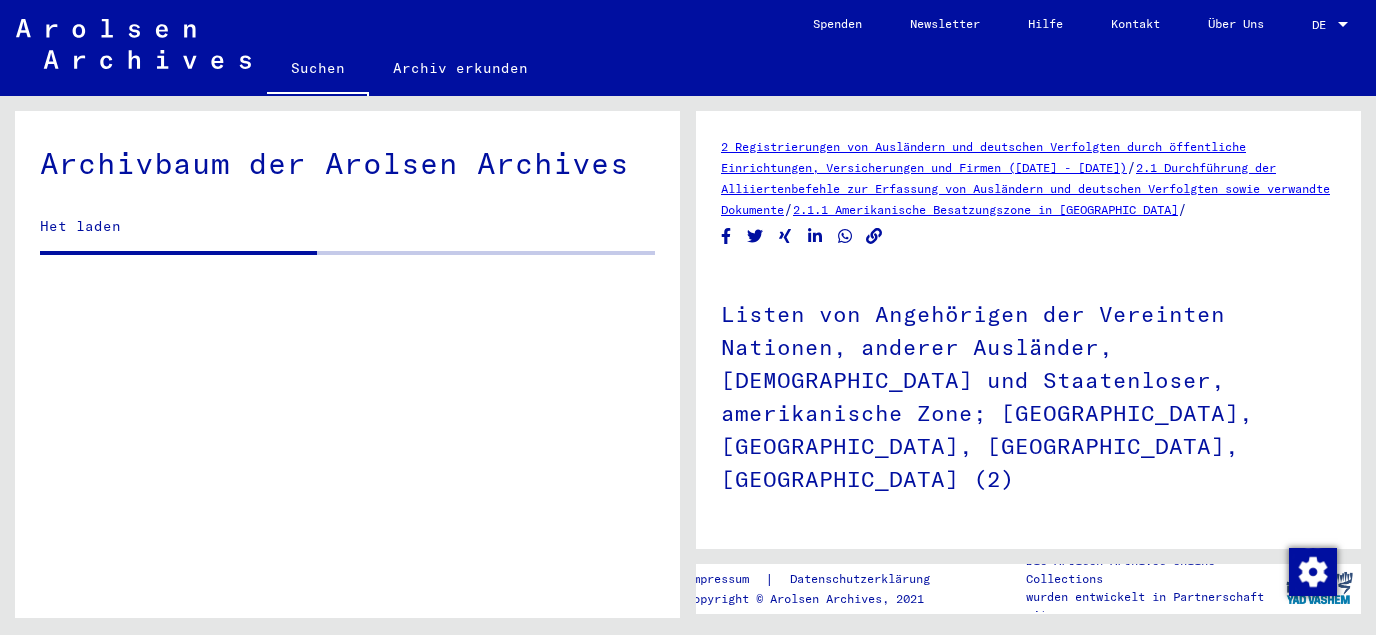 click on "2 Registrierungen von Ausländern und deutschen Verfolgten durch öffentliche Einrichtungen, Versicherungen und Firmen ([DATE] - [DATE])   /   2.1 Durchführung der Alliiertenbefehle zur Erfassung von Ausländern und deutschen Verfolgten sowie verwandte Dokumente   /   2.1.1 Amerikanische Besatzungszone in [GEOGRAPHIC_DATA]   /  Listen von Angehörigen der Vereinten Nationen, anderer Ausländer, deutscher [DEMOGRAPHIC_DATA] und Staatenloser, amerikanische Zone; [GEOGRAPHIC_DATA], [GEOGRAPHIC_DATA], [GEOGRAPHIC_DATA], [GEOGRAPHIC_DATA] (2)  Signatur DE ITS [TECHNICAL_ID] Anzahl Dokumente 109960 Form und Inhalt Dieser Teilbestand umfasst vorwiegend Personenlisten unterschiedlicher Art      und Form, die nach Kriegsende von den örtlichen [DEMOGRAPHIC_DATA] Behörden und      Ämtern erstellt werden mussten. Die Listen wurden im Rahmen des so      genannten Alliiertenbefehles erstellt, dessen Ziel es war, möglichst      umfassende Informationen zum Schicksal von Kriegsgefangenen,      Zwangsarbeiter/-innen und Flüchtlingen zu erhalten. Zeige alle Metadaten  DocID: 70560053" 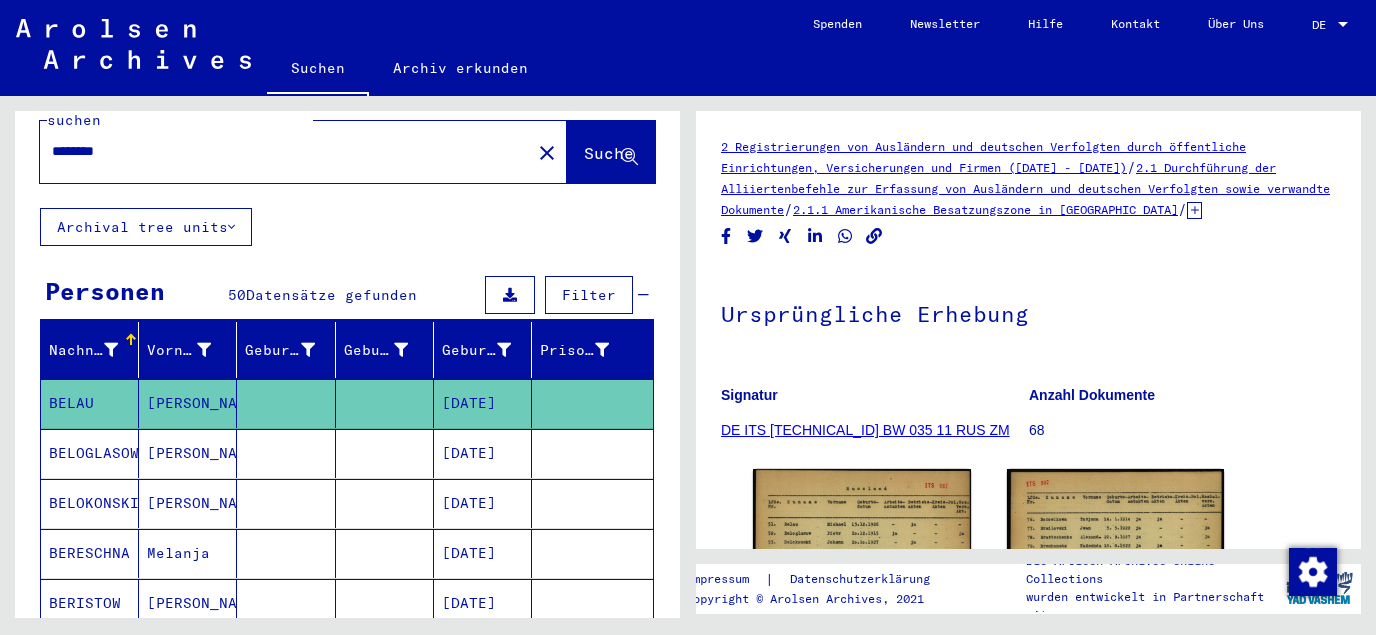 scroll, scrollTop: 108, scrollLeft: 0, axis: vertical 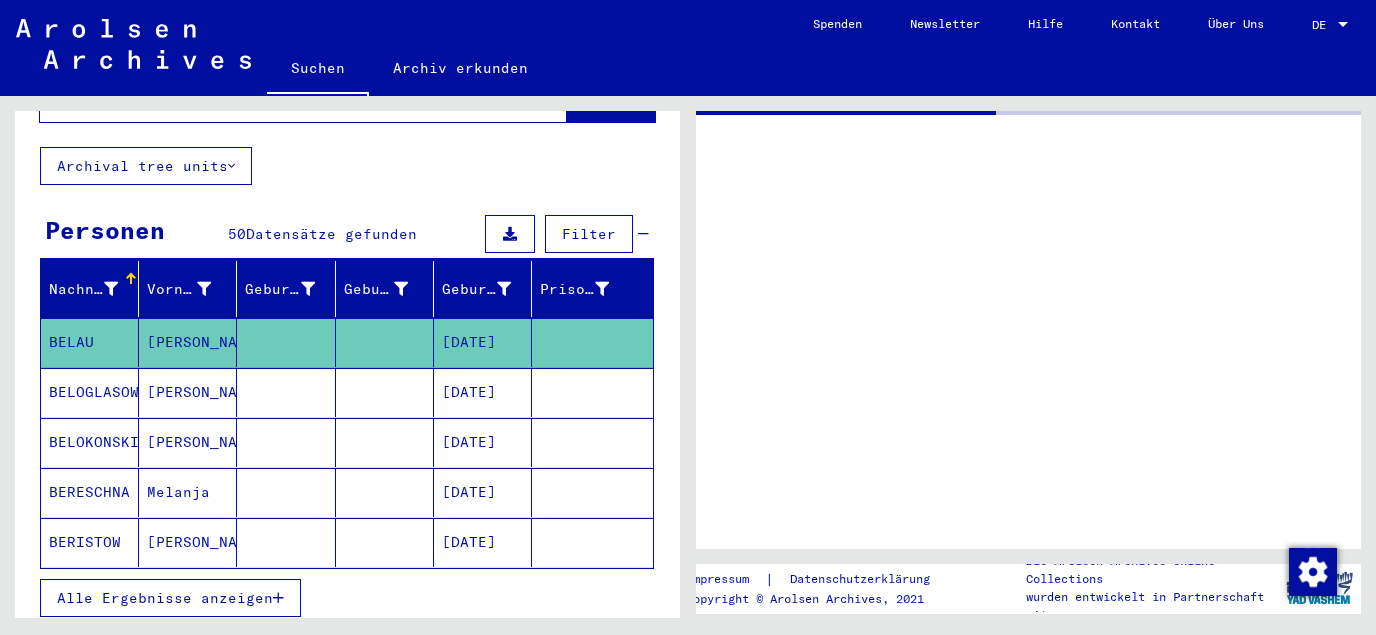 type on "**********" 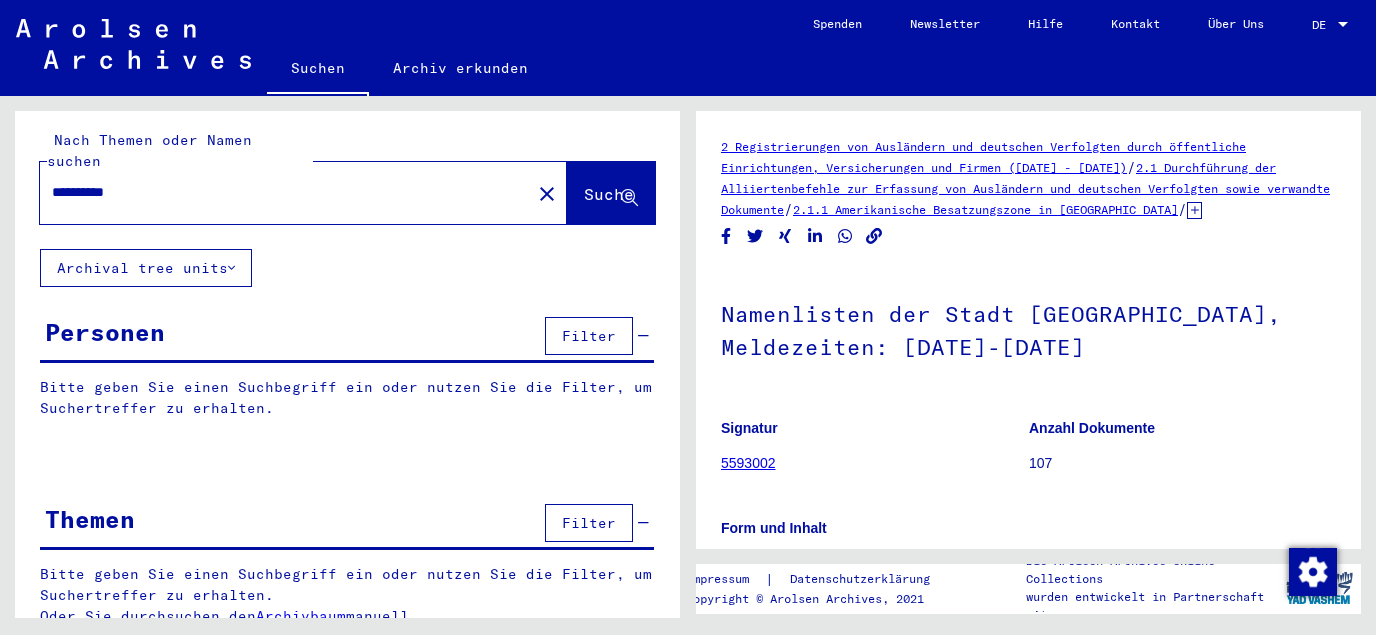 scroll, scrollTop: 0, scrollLeft: 0, axis: both 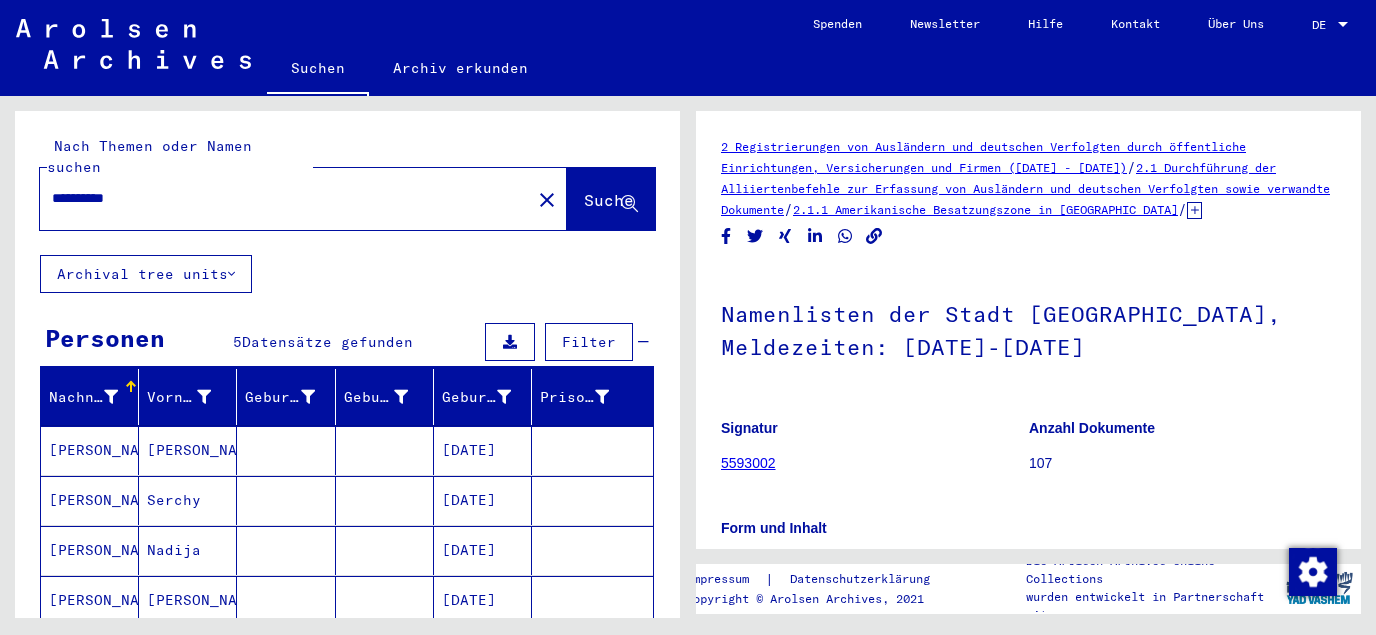 click on "[DATE]" at bounding box center (483, 550) 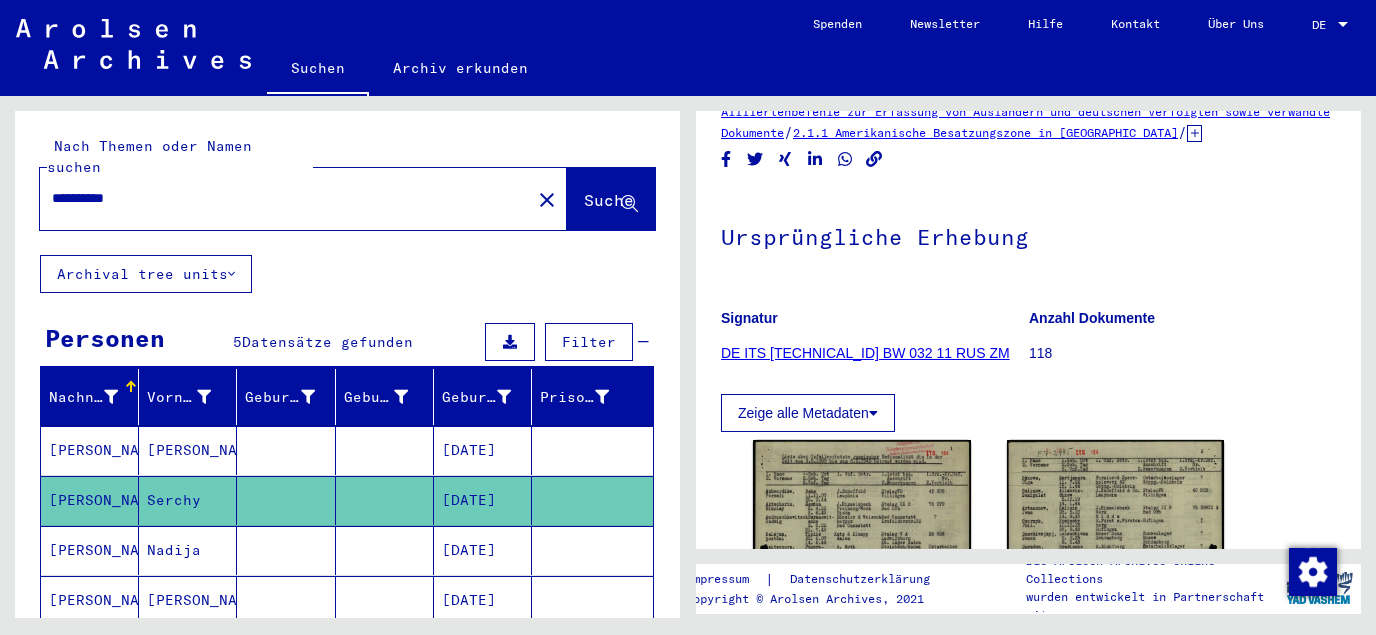 scroll, scrollTop: 108, scrollLeft: 0, axis: vertical 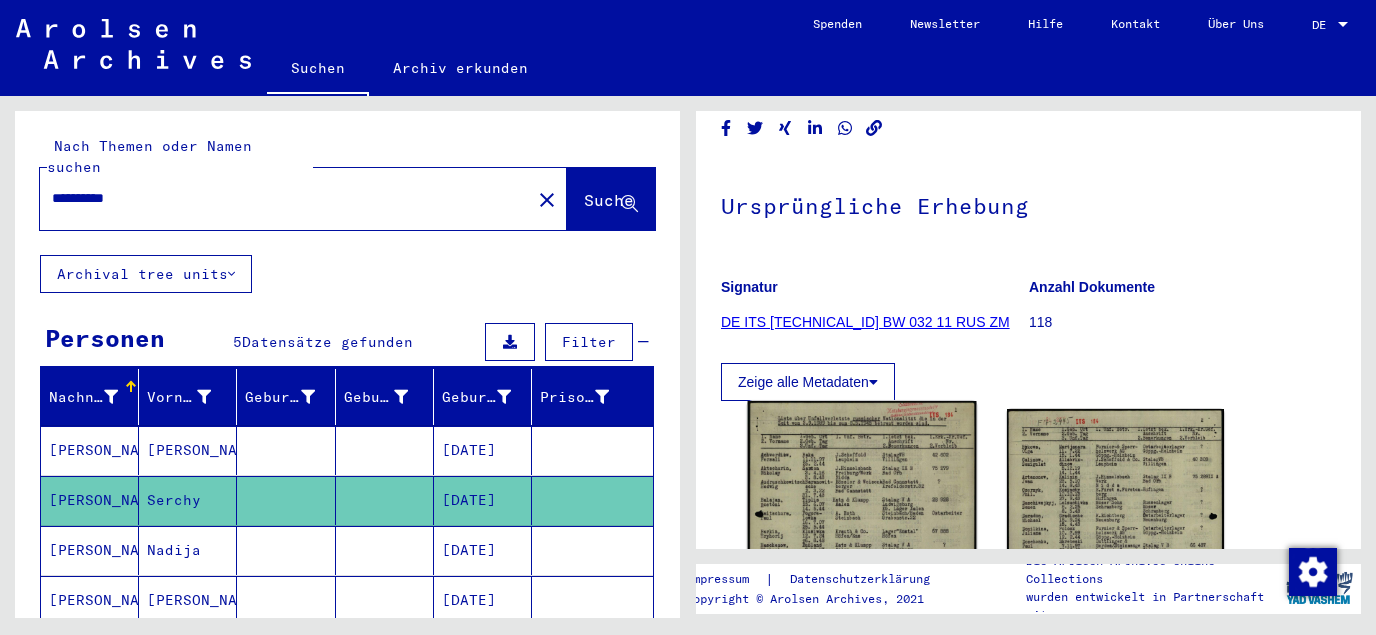 click 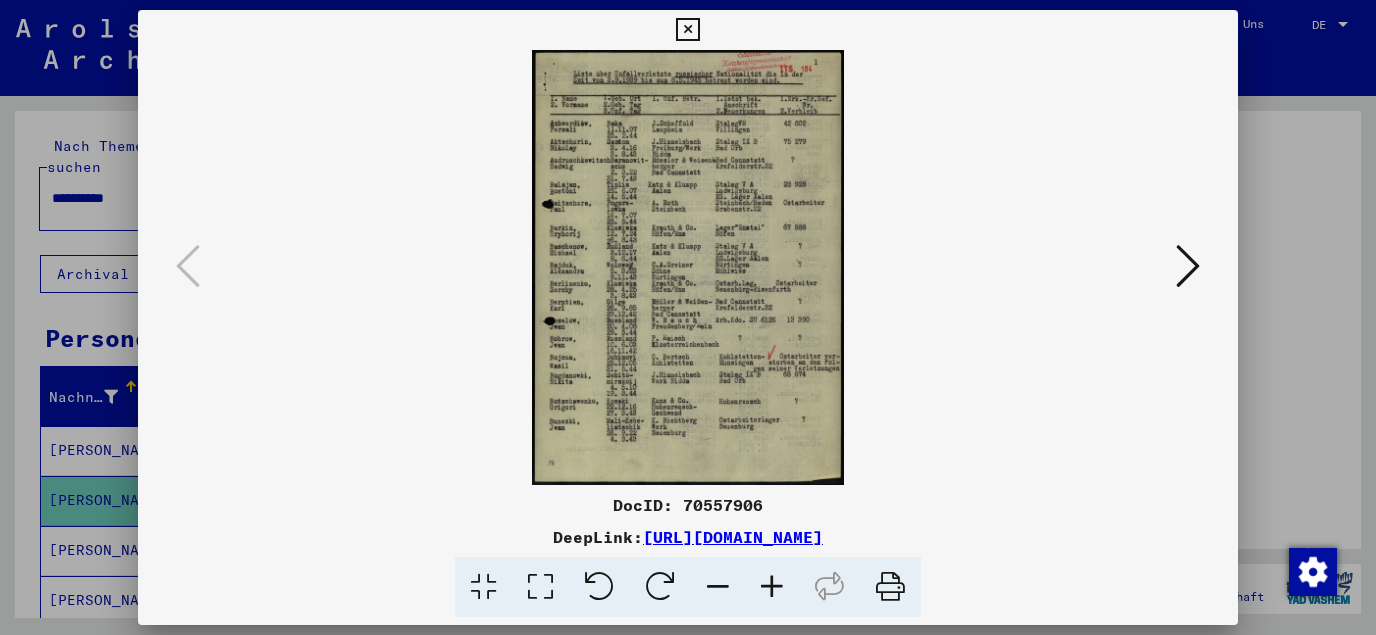 click at bounding box center [540, 587] 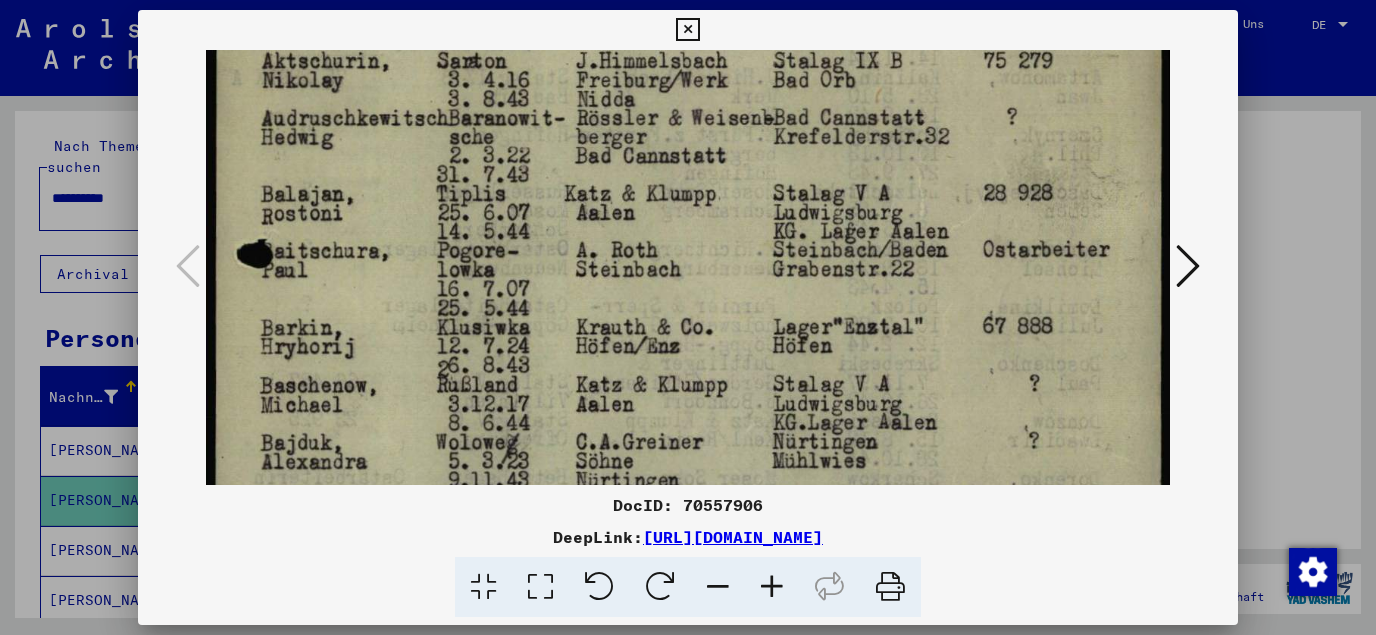 drag, startPoint x: 575, startPoint y: 410, endPoint x: 670, endPoint y: 137, distance: 289.0571 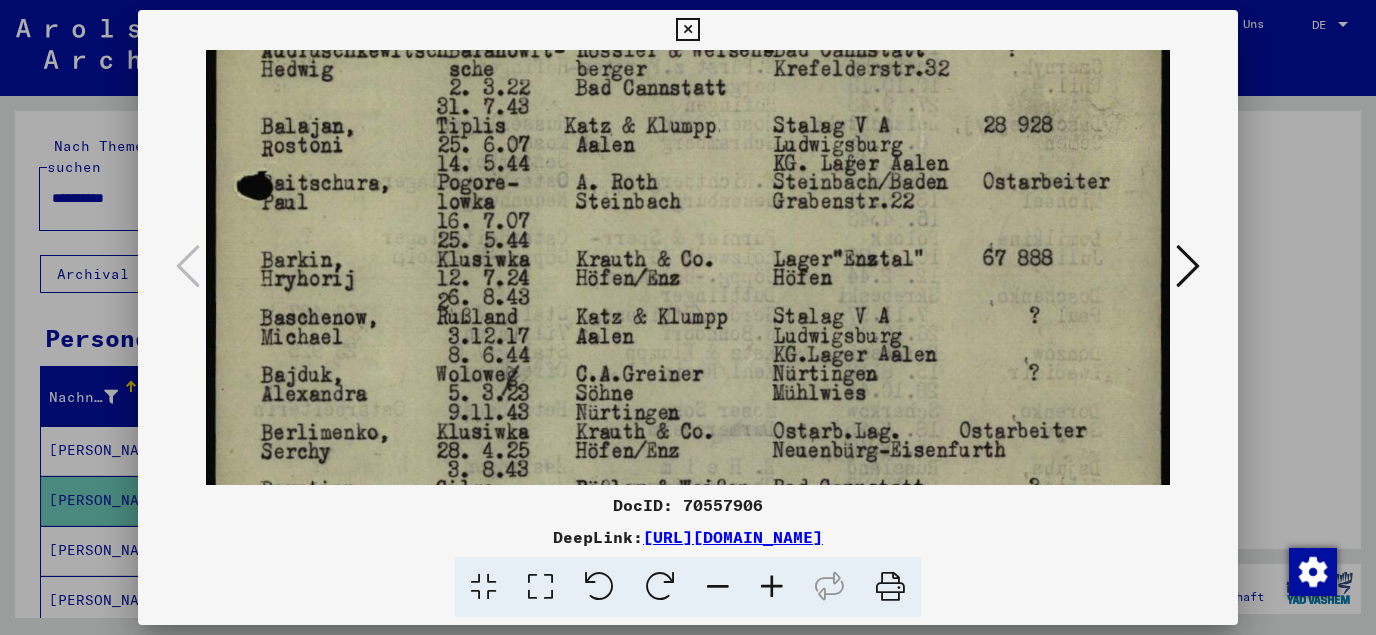 scroll, scrollTop: 340, scrollLeft: 0, axis: vertical 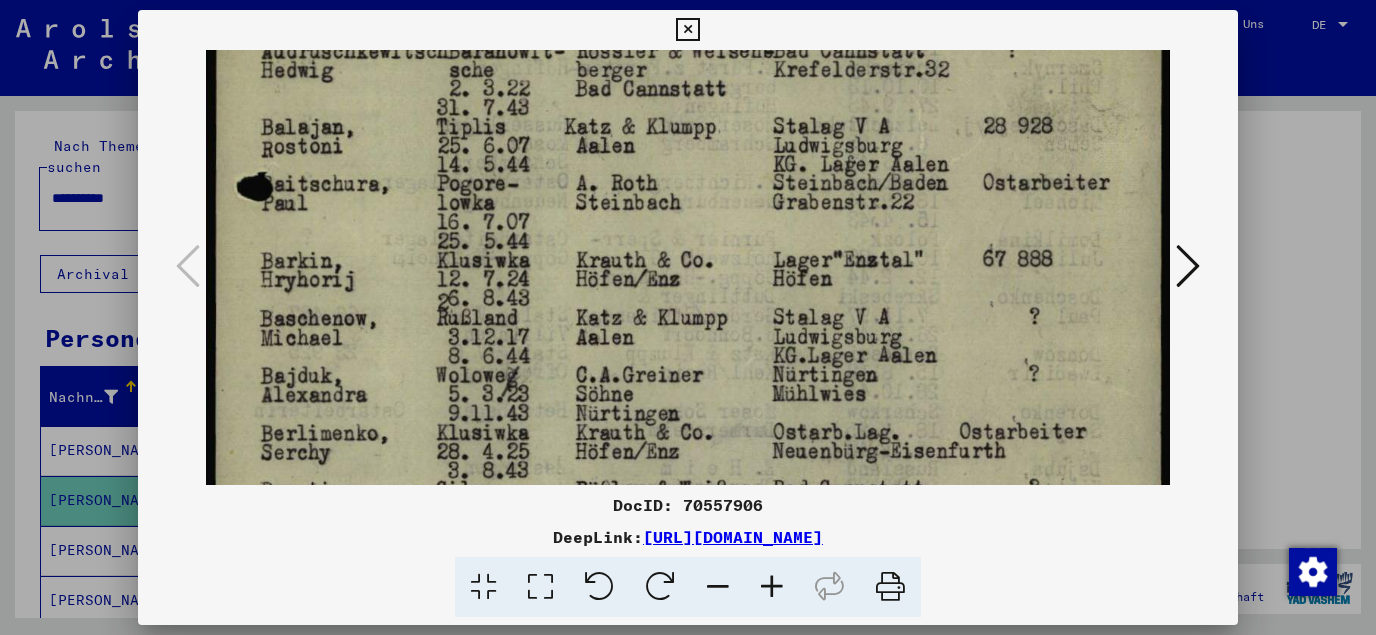 drag, startPoint x: 696, startPoint y: 415, endPoint x: 758, endPoint y: 348, distance: 91.28527 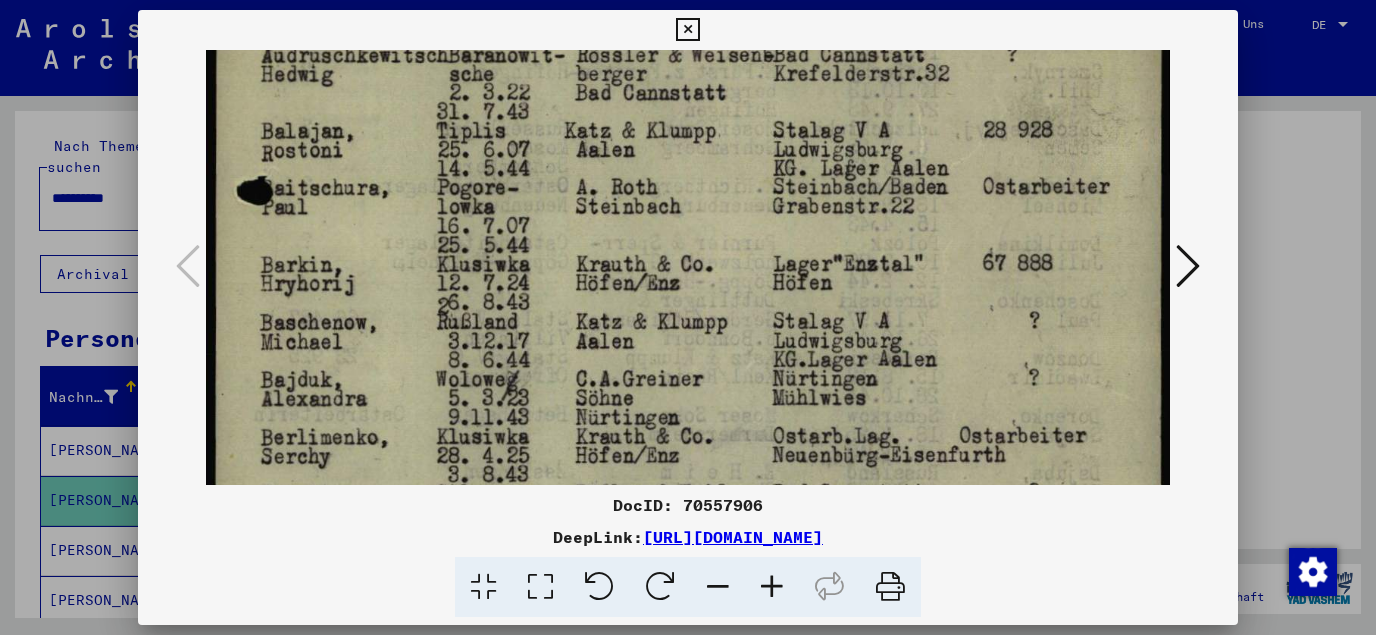 scroll, scrollTop: 345, scrollLeft: 0, axis: vertical 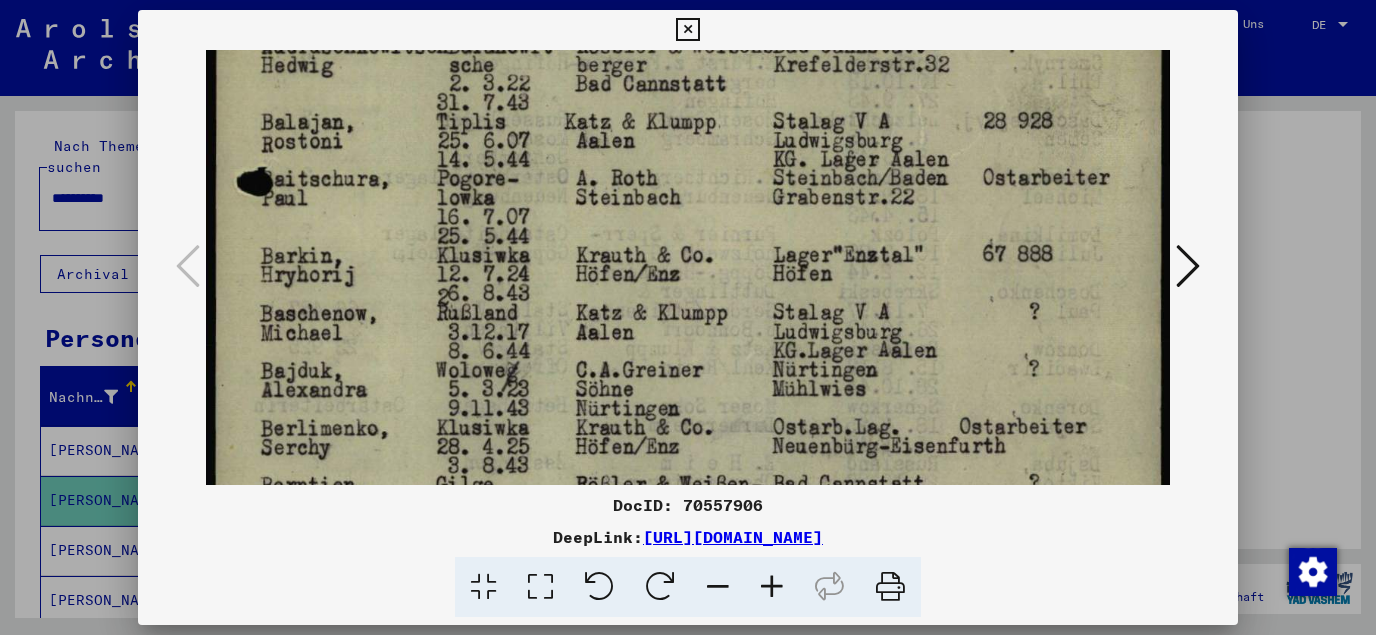 drag, startPoint x: 747, startPoint y: 350, endPoint x: 757, endPoint y: 345, distance: 11.18034 